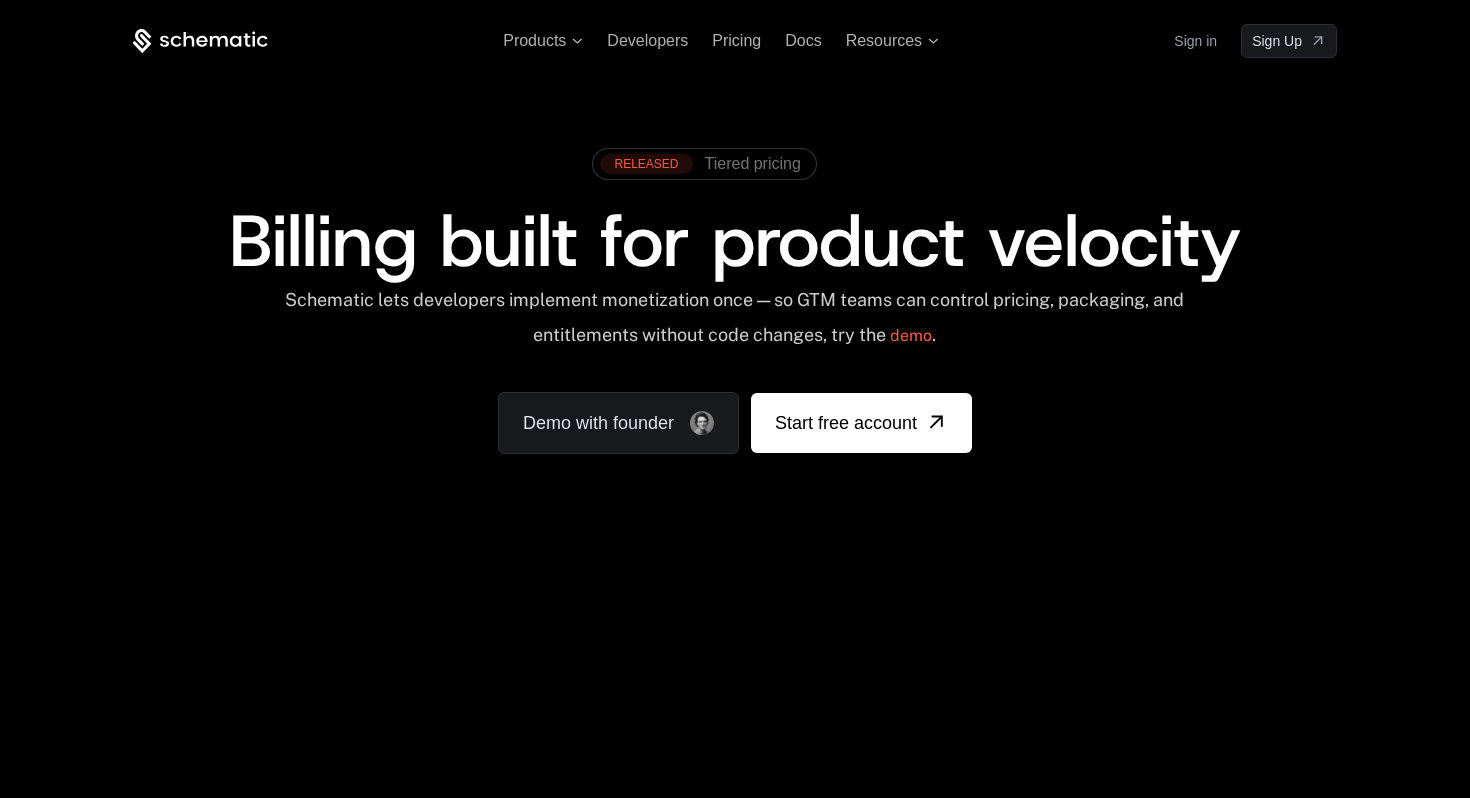 scroll, scrollTop: 0, scrollLeft: 0, axis: both 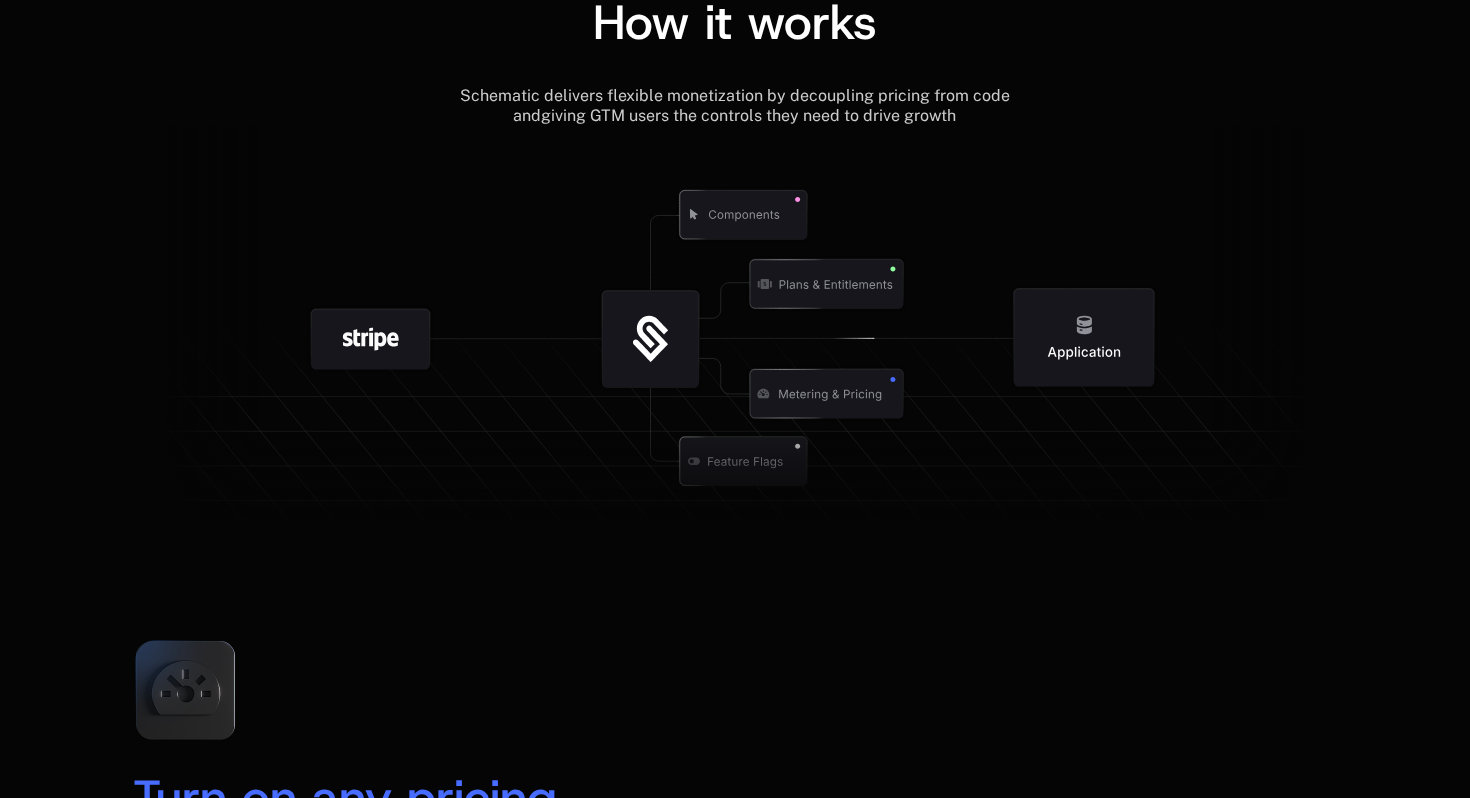 click 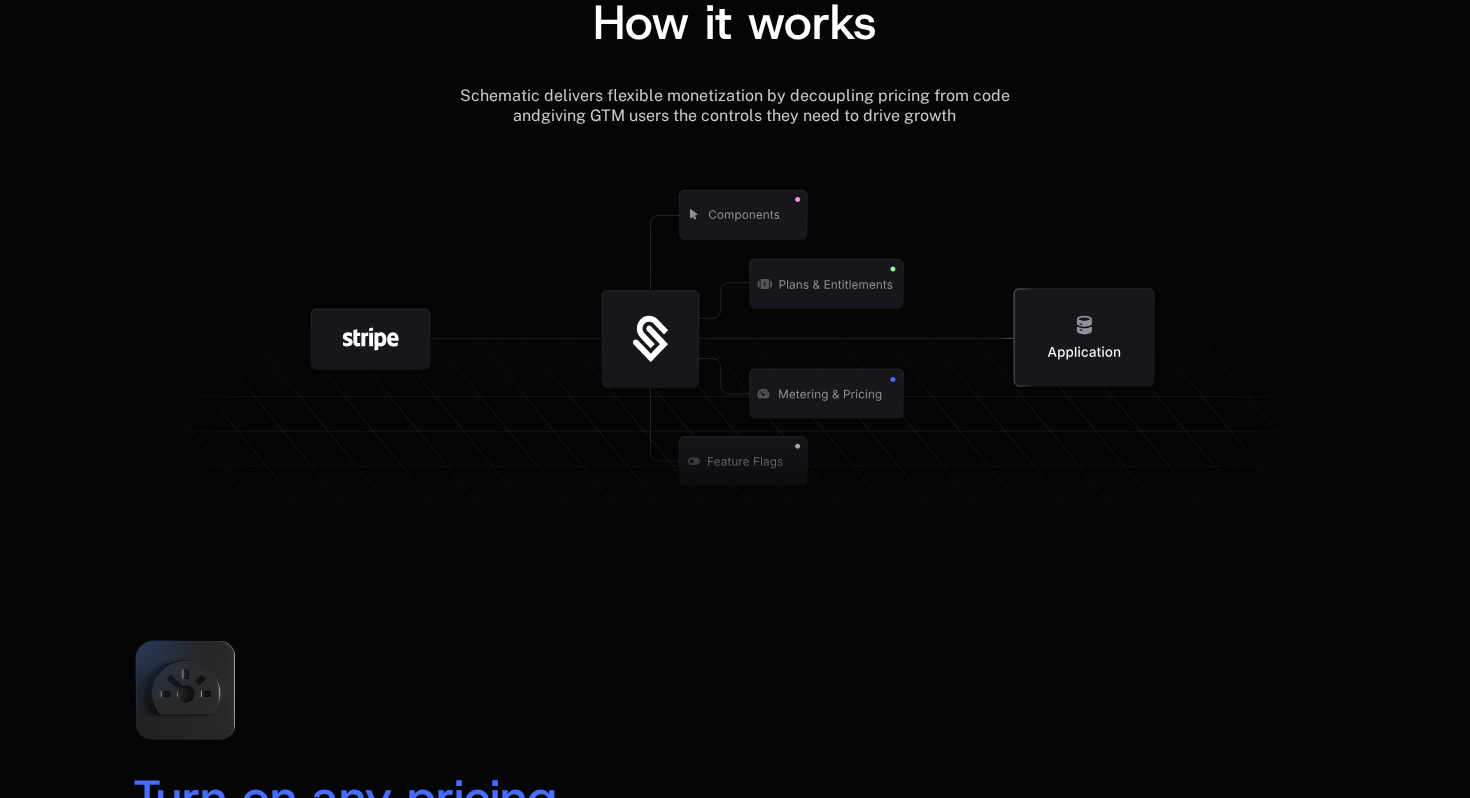 click 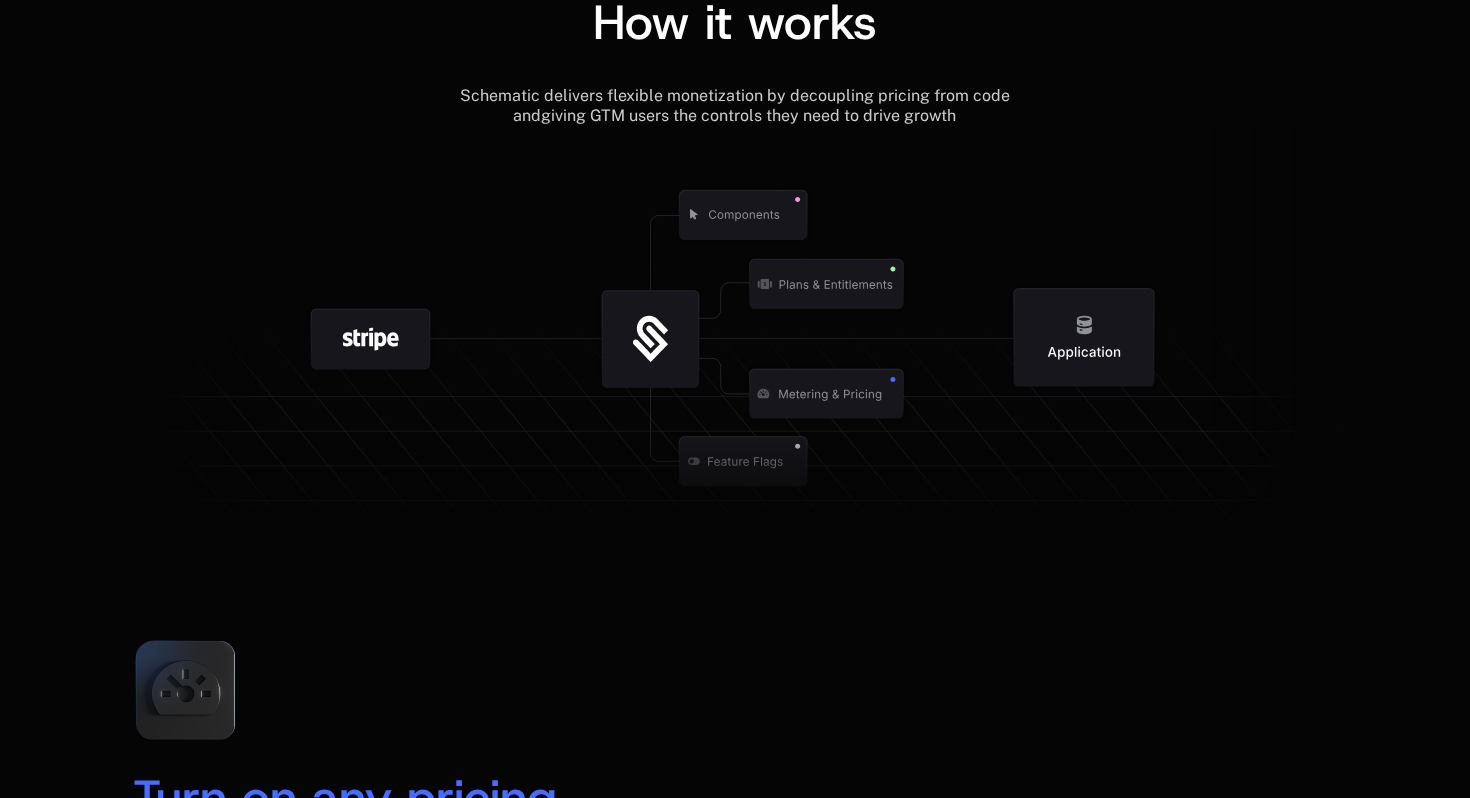 click 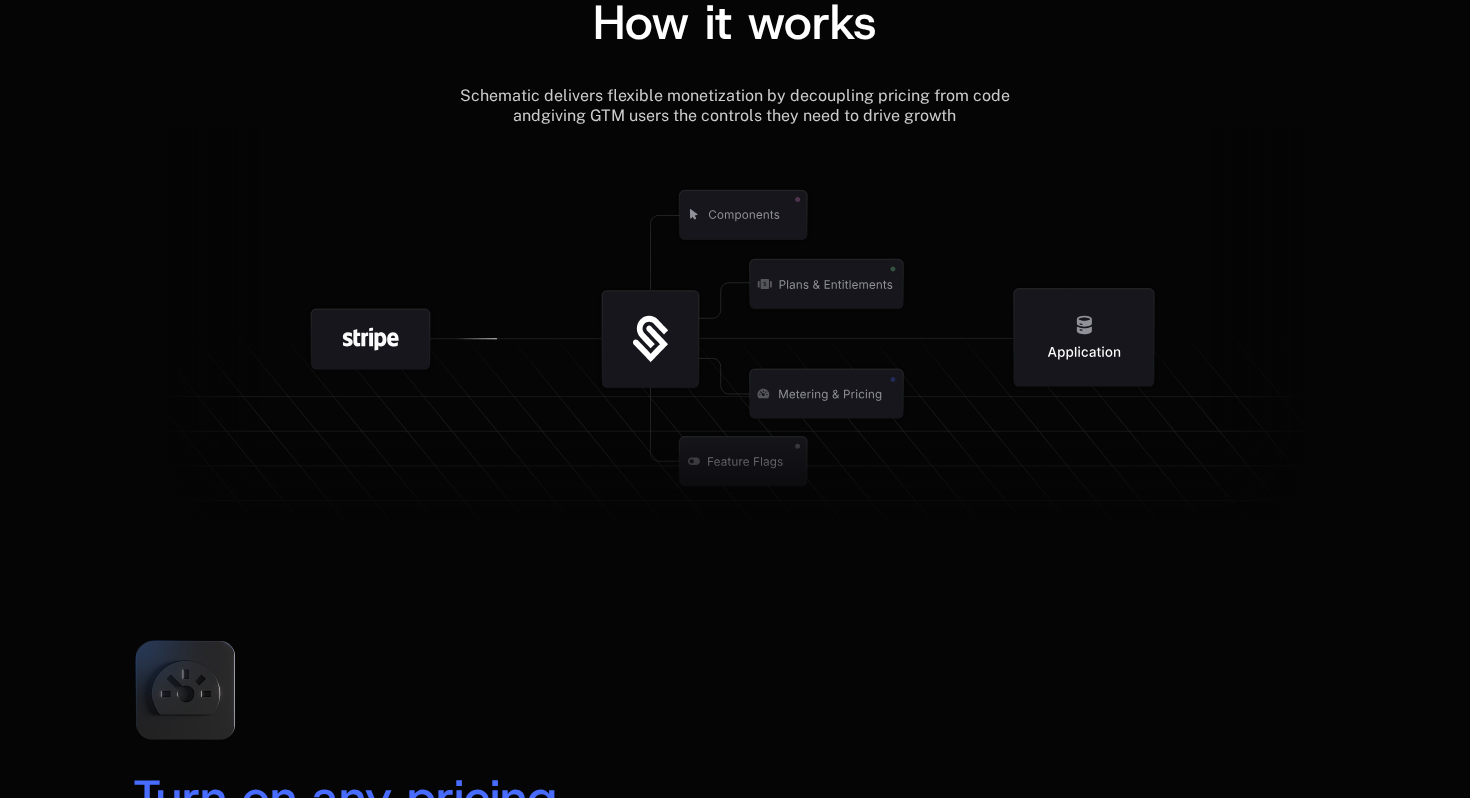 click 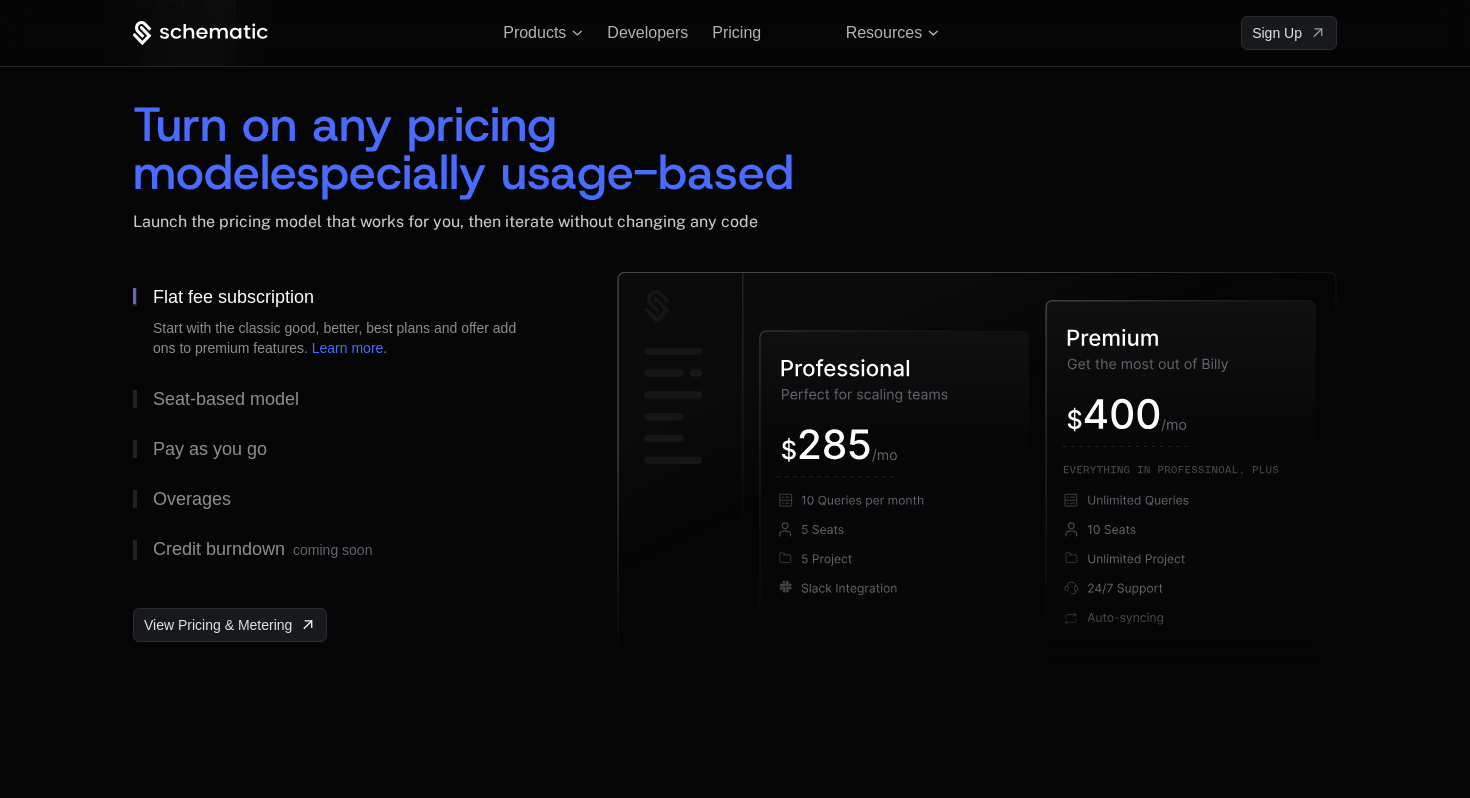 scroll, scrollTop: 2993, scrollLeft: 0, axis: vertical 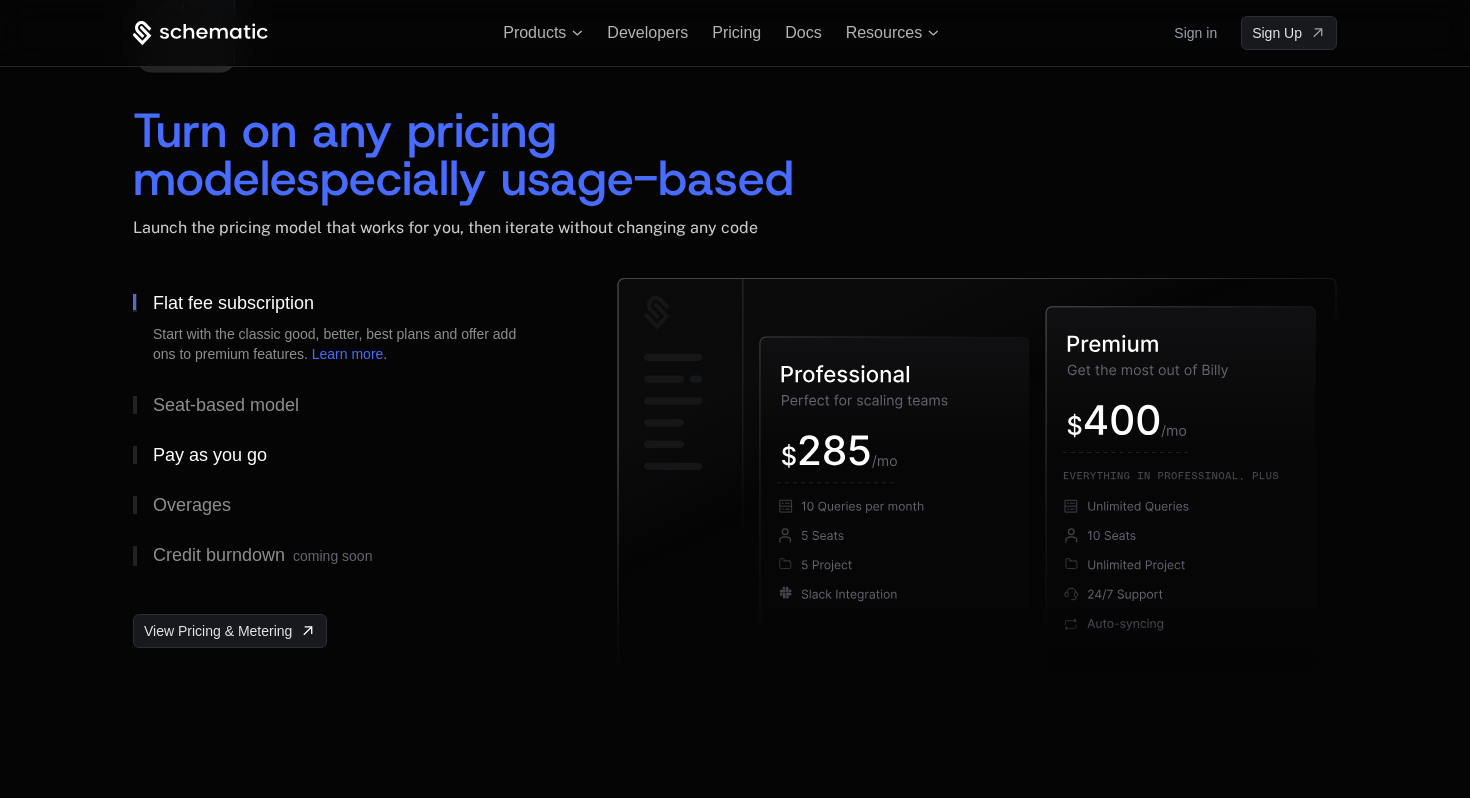 click on "Pay as you go" at bounding box center (210, 455) 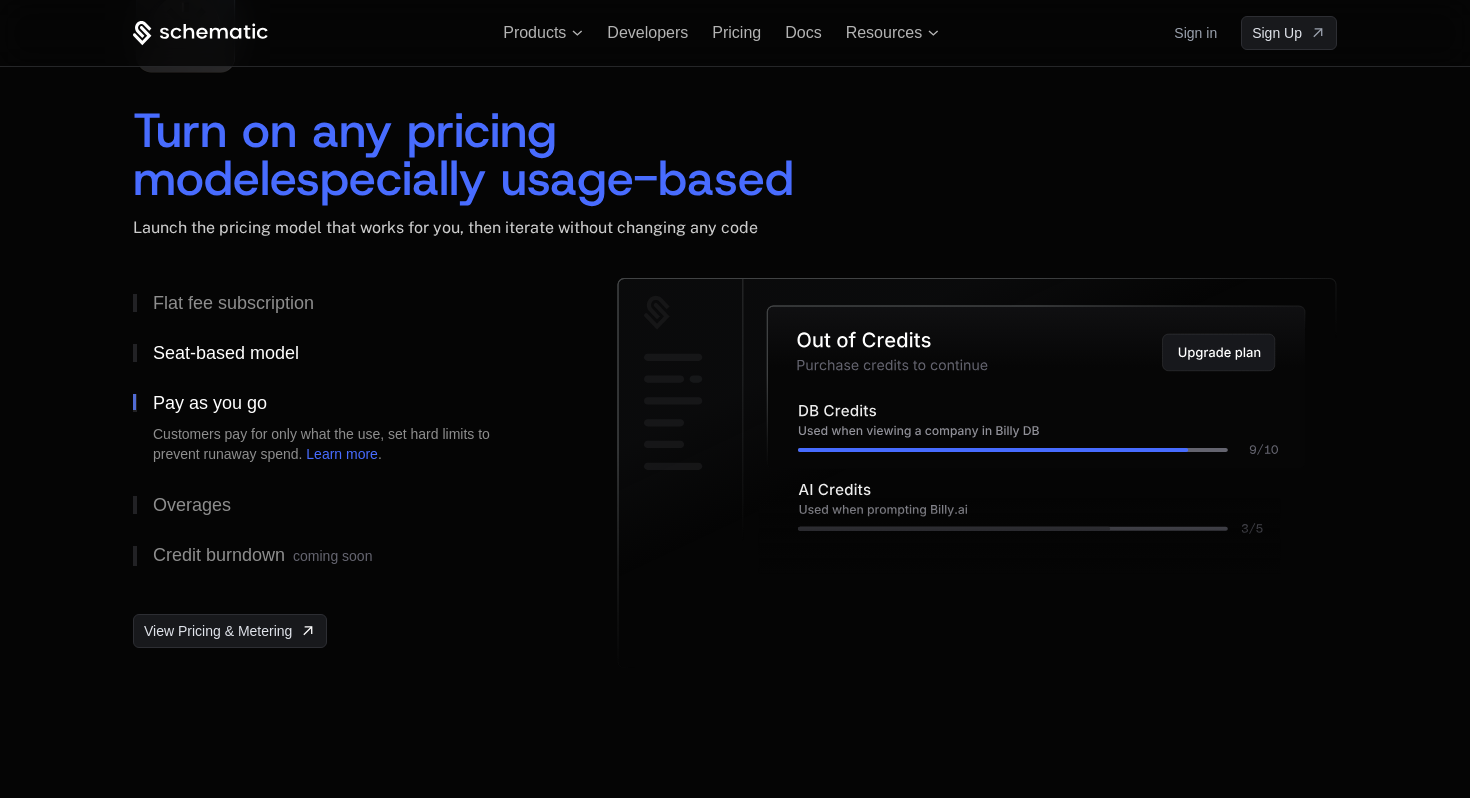 click on "Seat-based model" at bounding box center [226, 353] 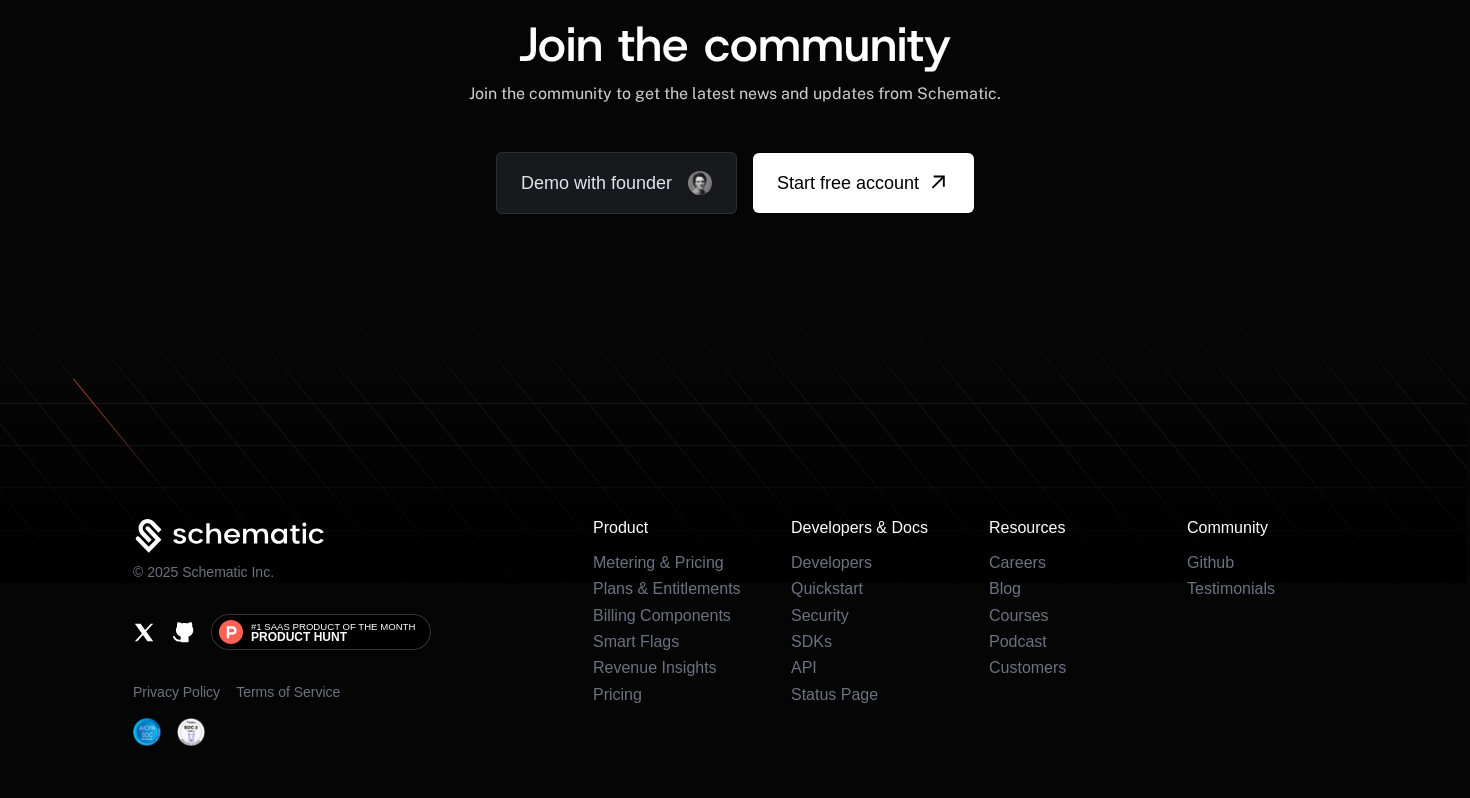 scroll, scrollTop: 12189, scrollLeft: 0, axis: vertical 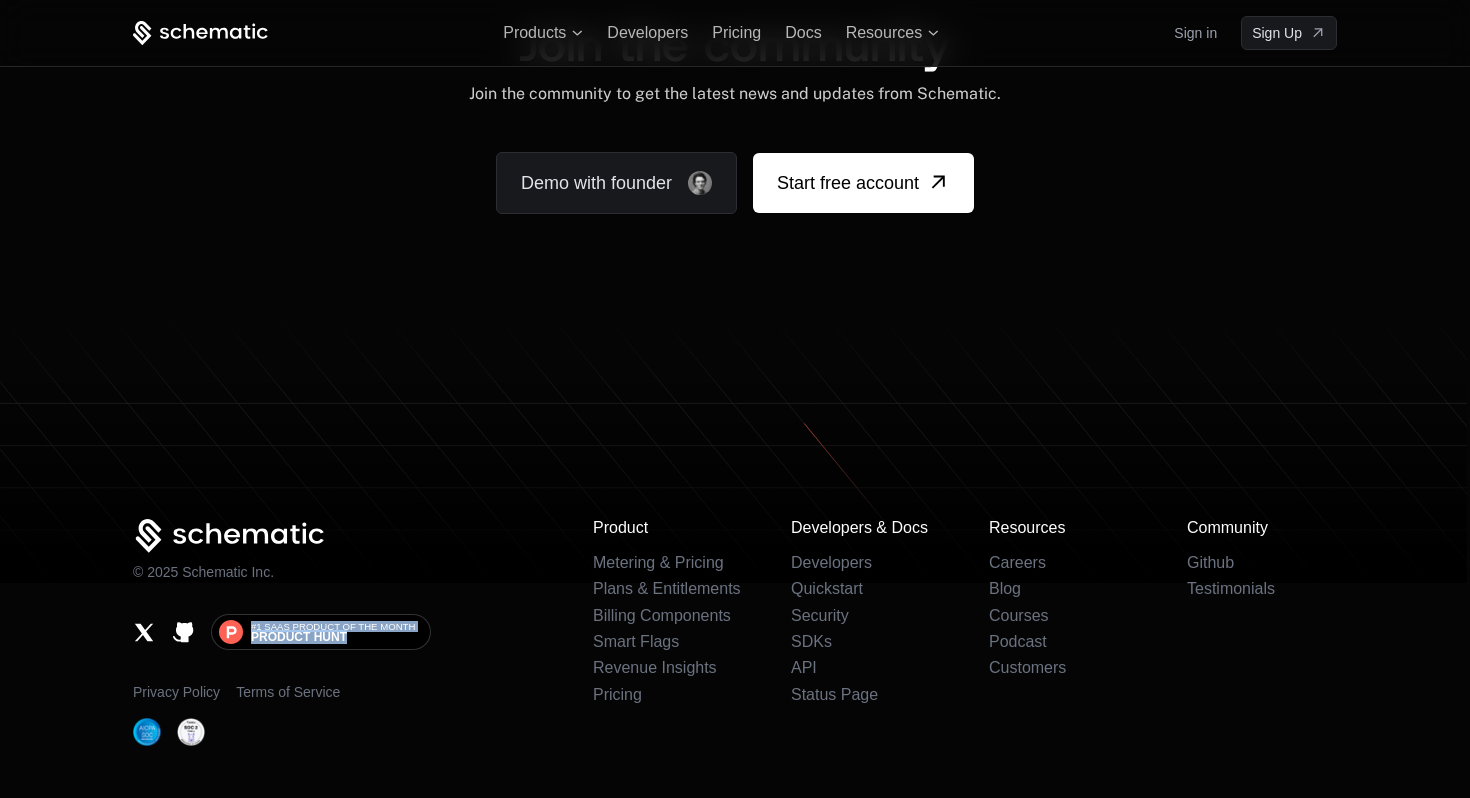 click 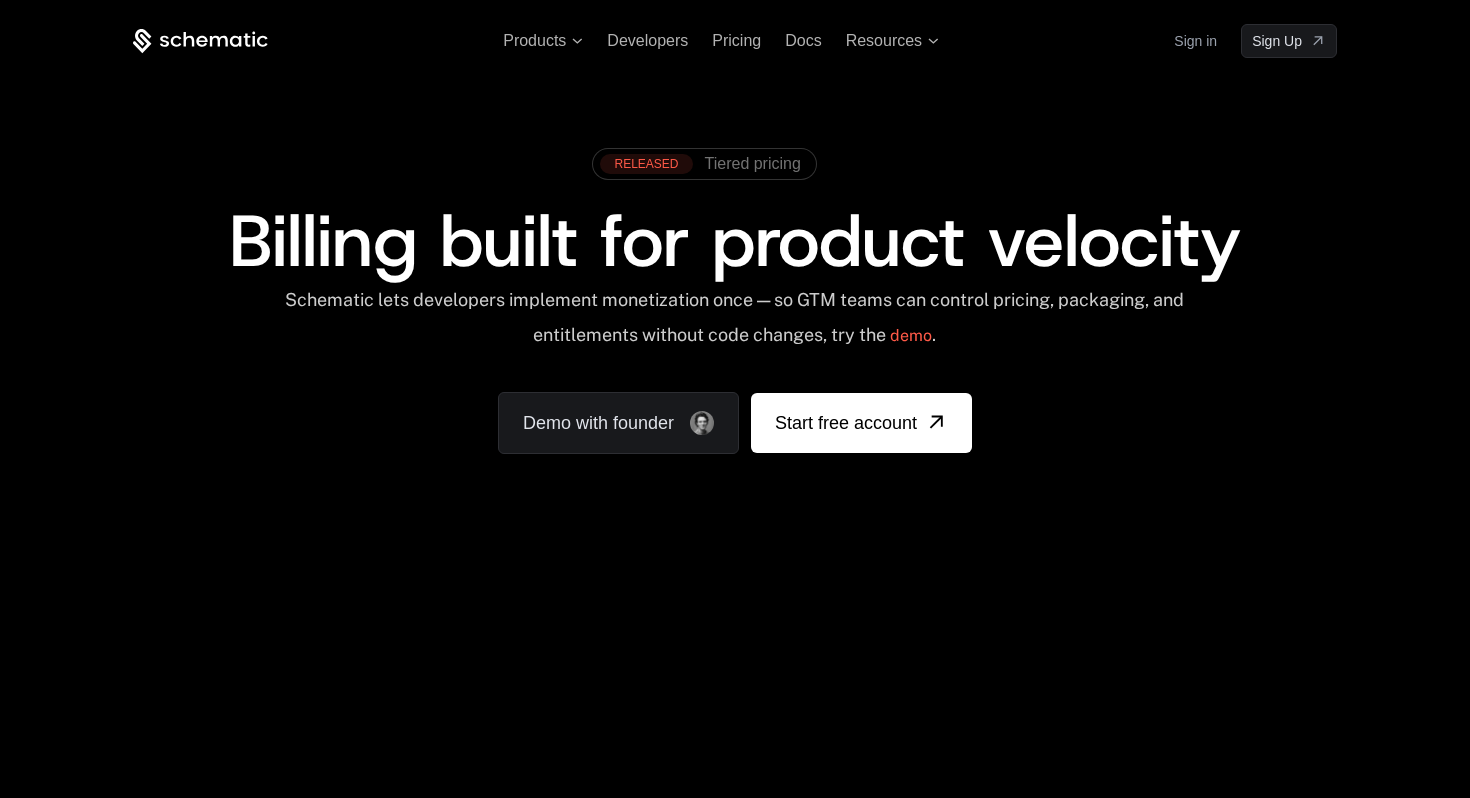 scroll, scrollTop: 12449, scrollLeft: 0, axis: vertical 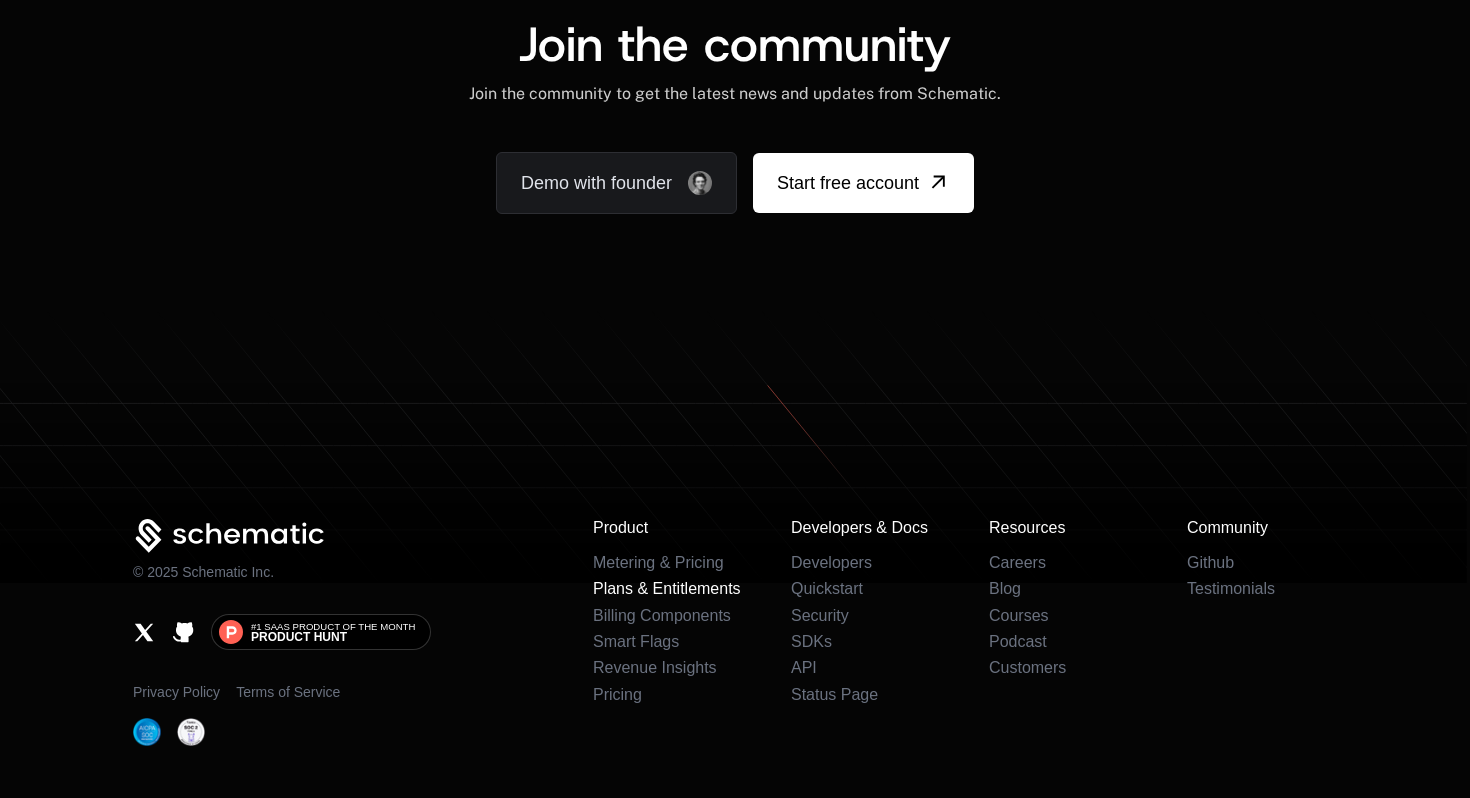 click on "Plans & Entitlements" at bounding box center [667, 588] 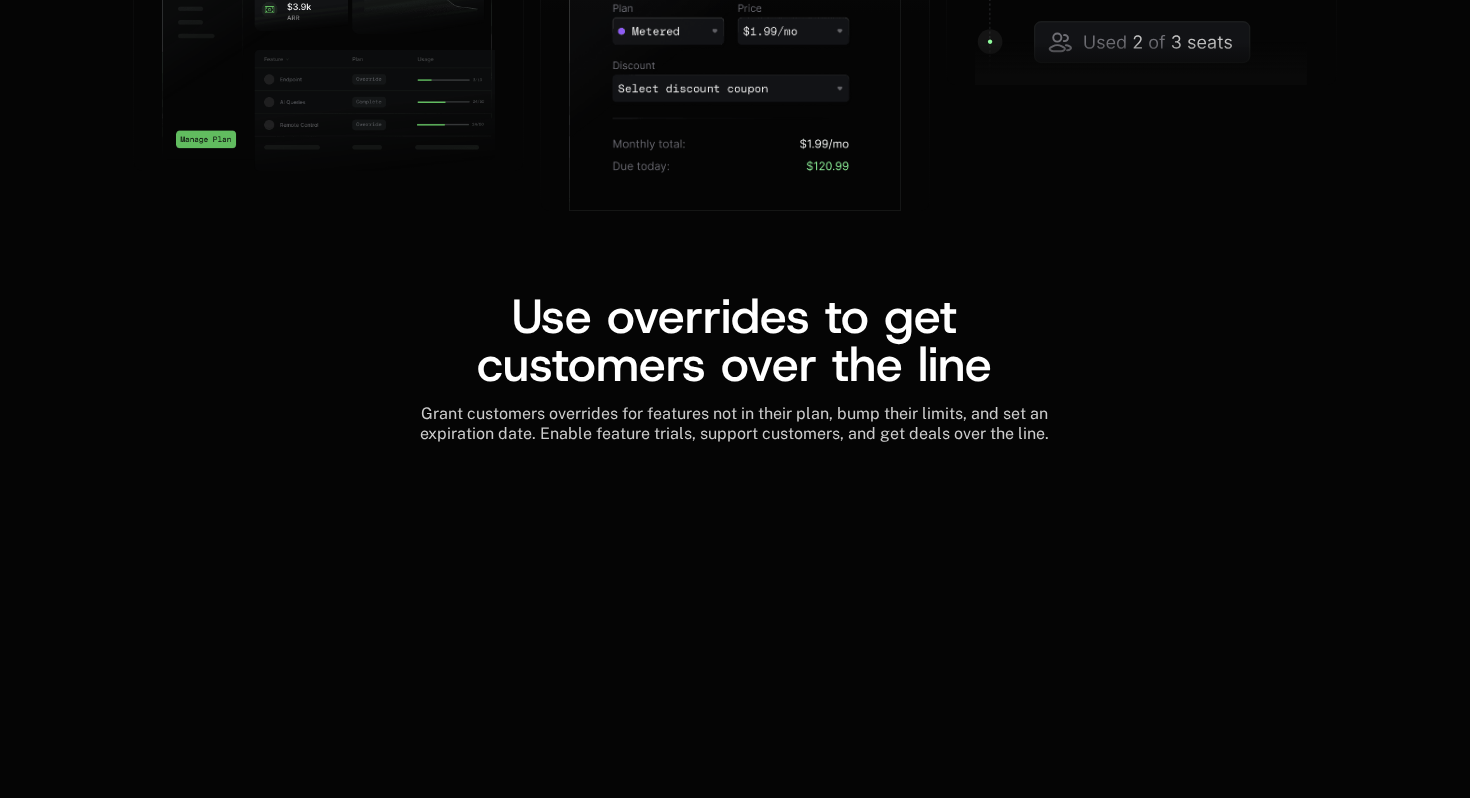 scroll, scrollTop: 3081, scrollLeft: 0, axis: vertical 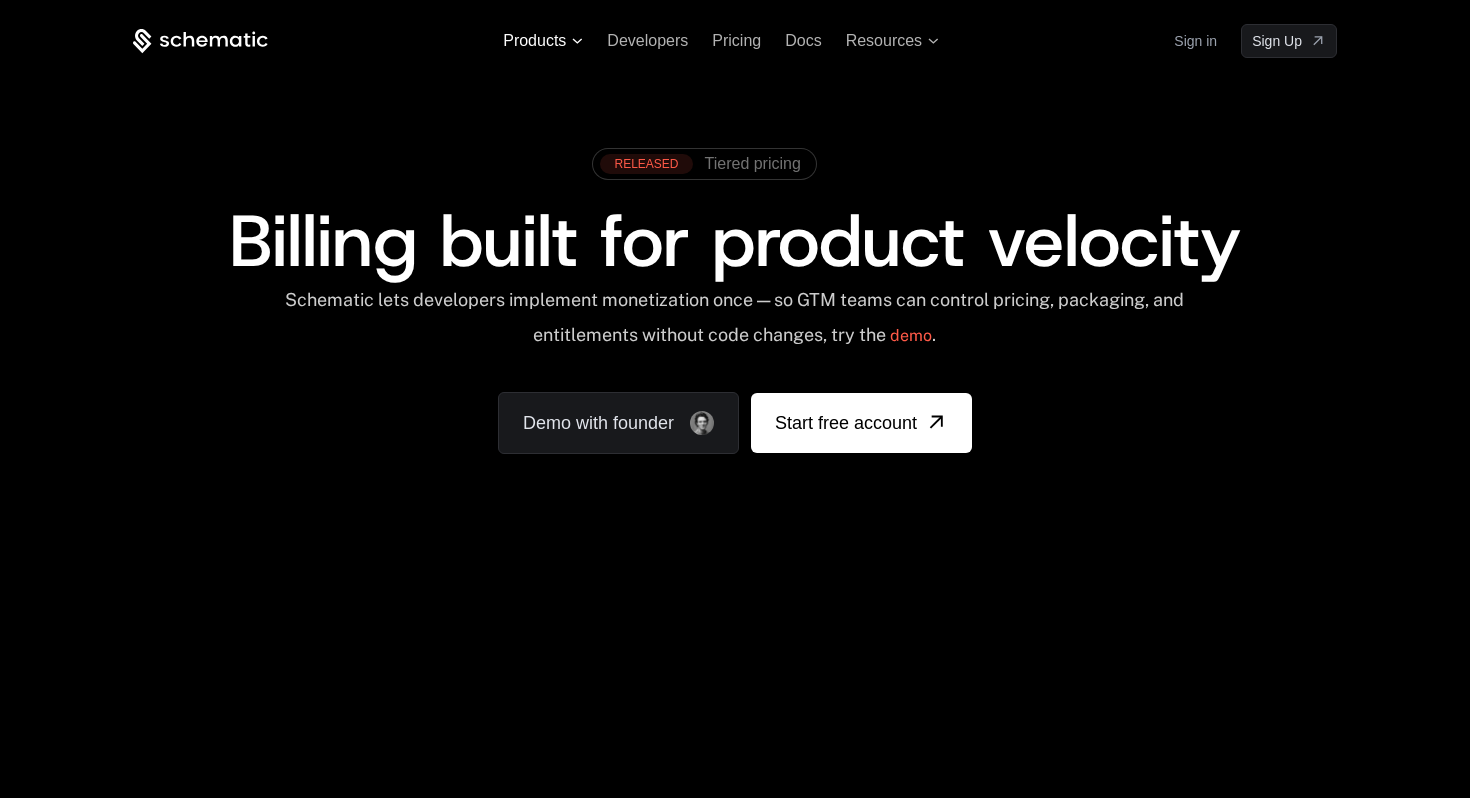 click on "Products" at bounding box center (543, 41) 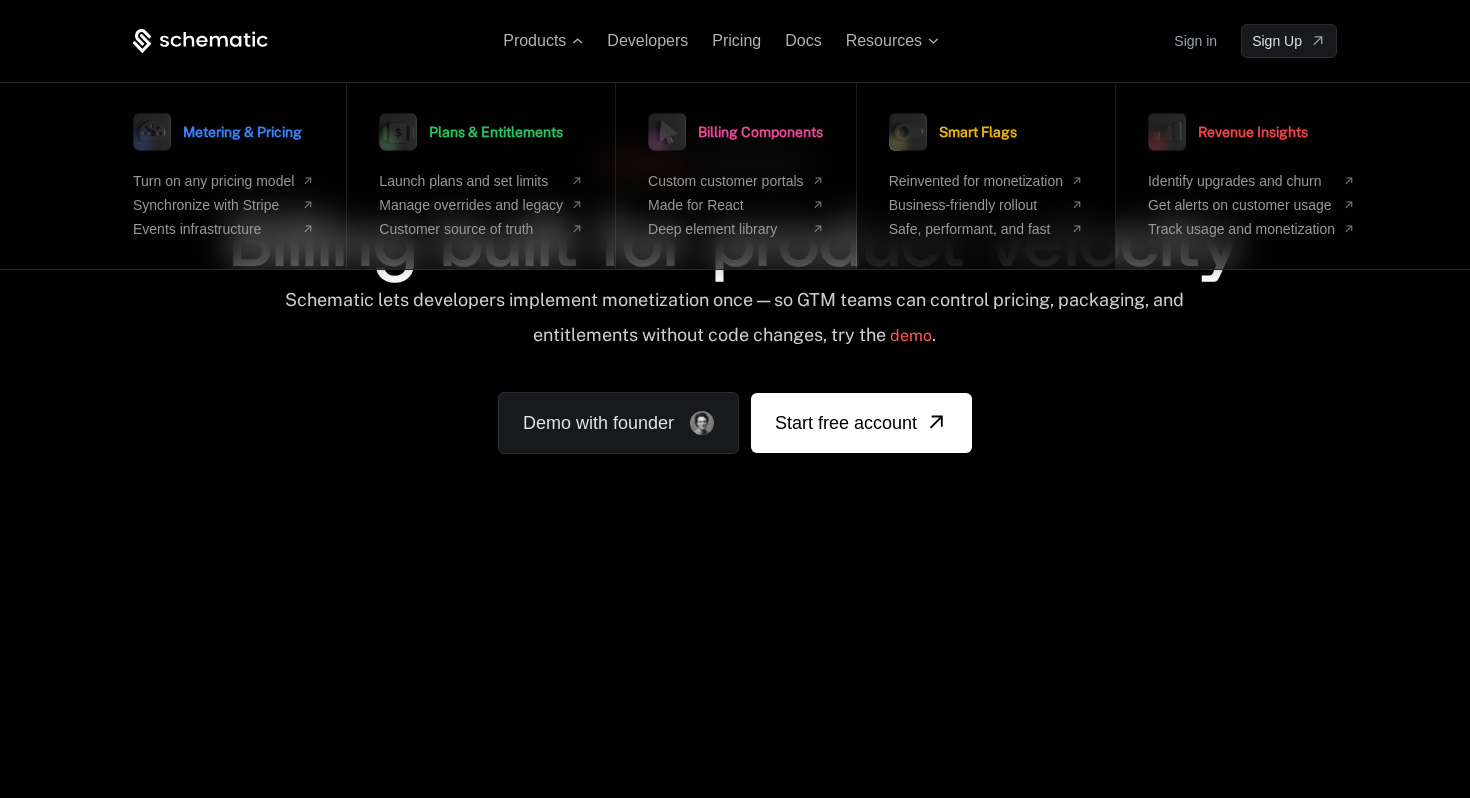 click on "Smart Flags" at bounding box center (978, 132) 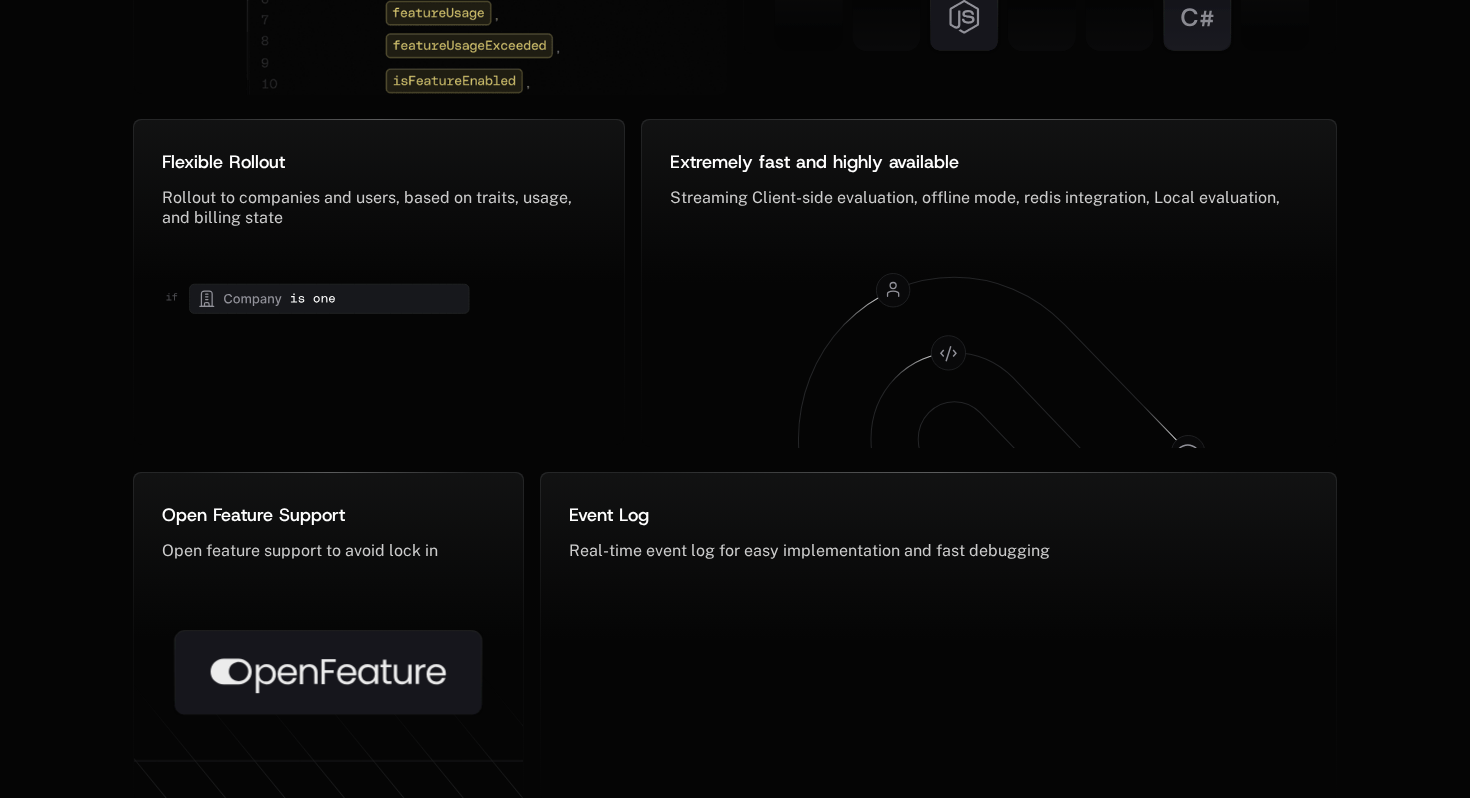 scroll, scrollTop: 1409, scrollLeft: 0, axis: vertical 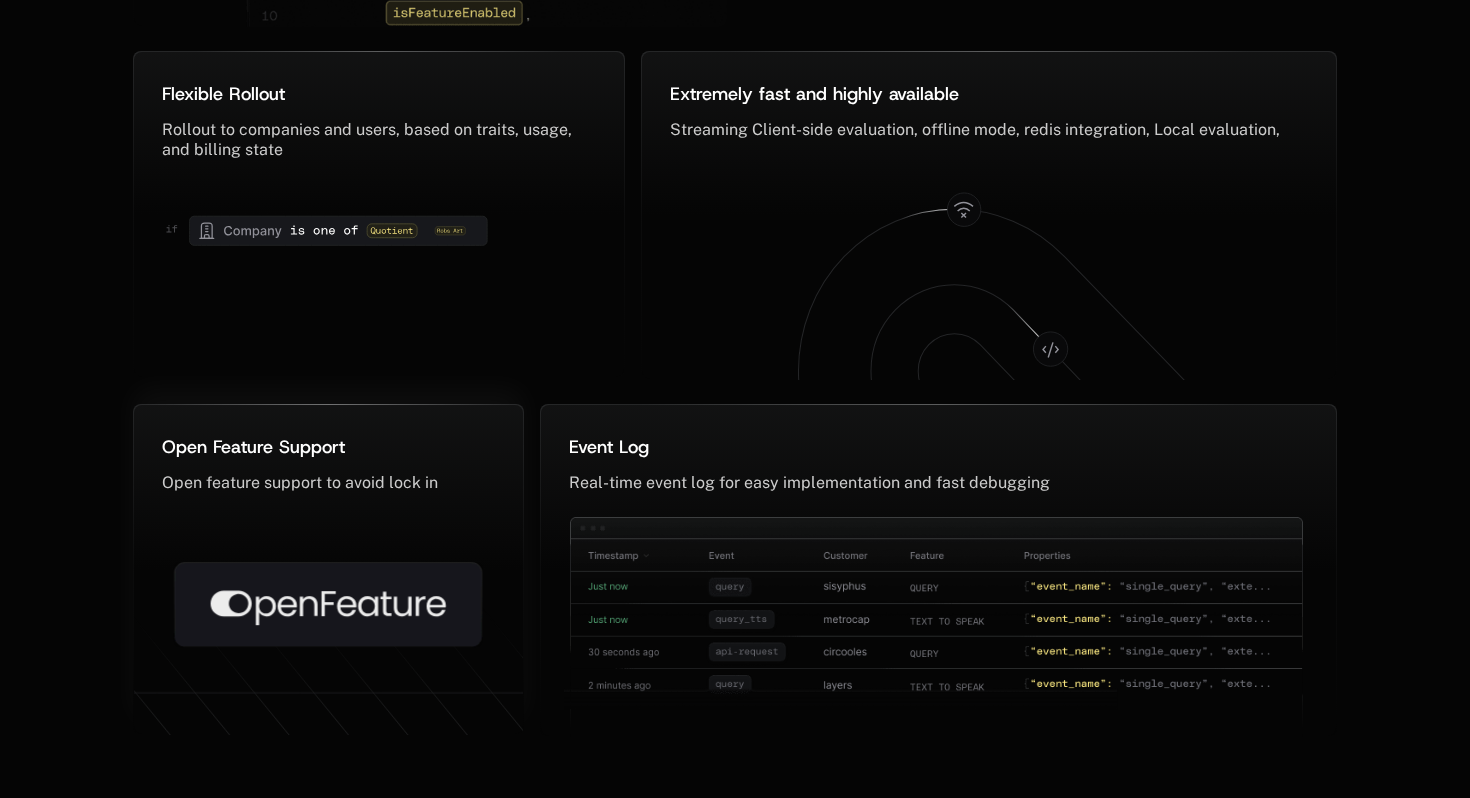 click 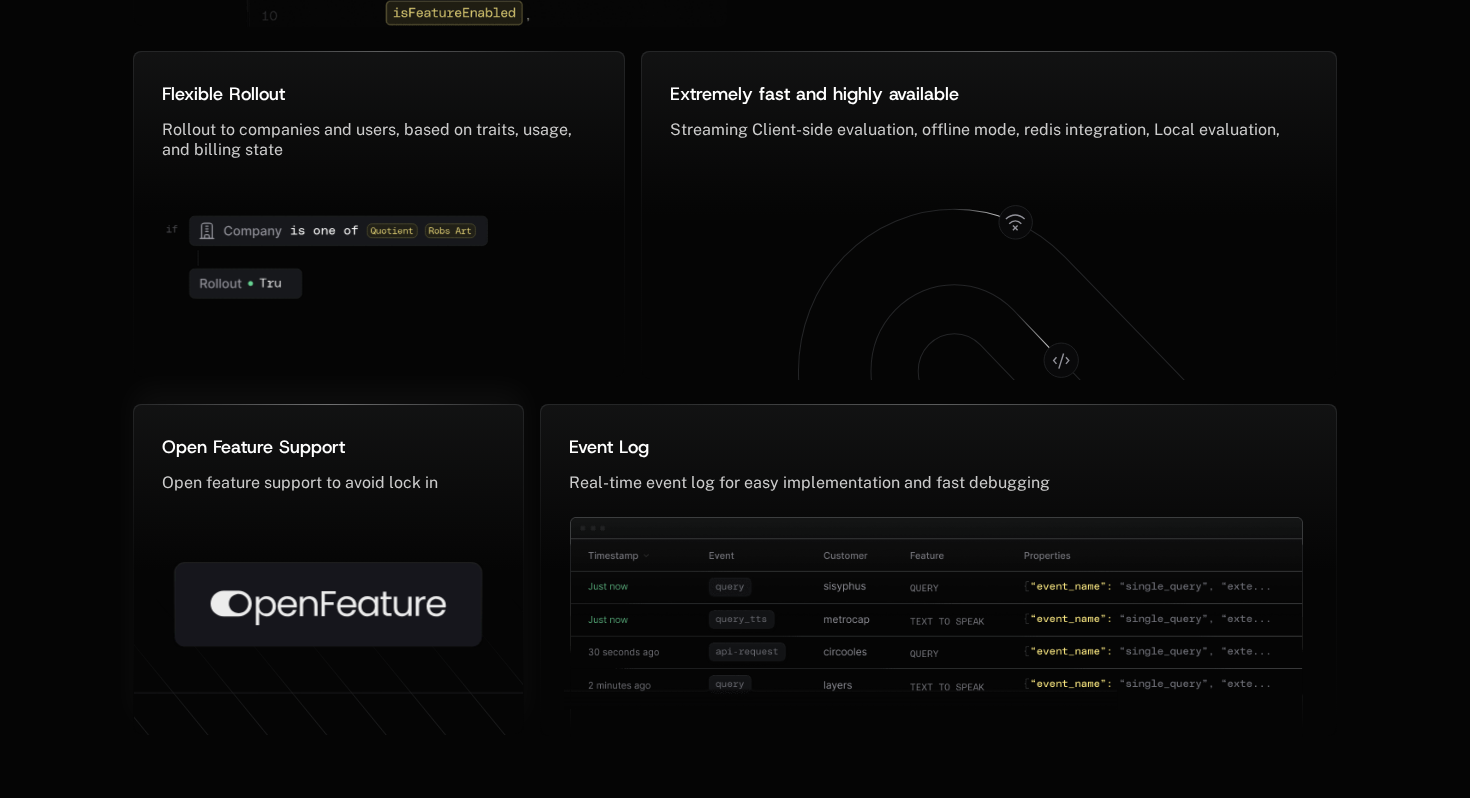 click 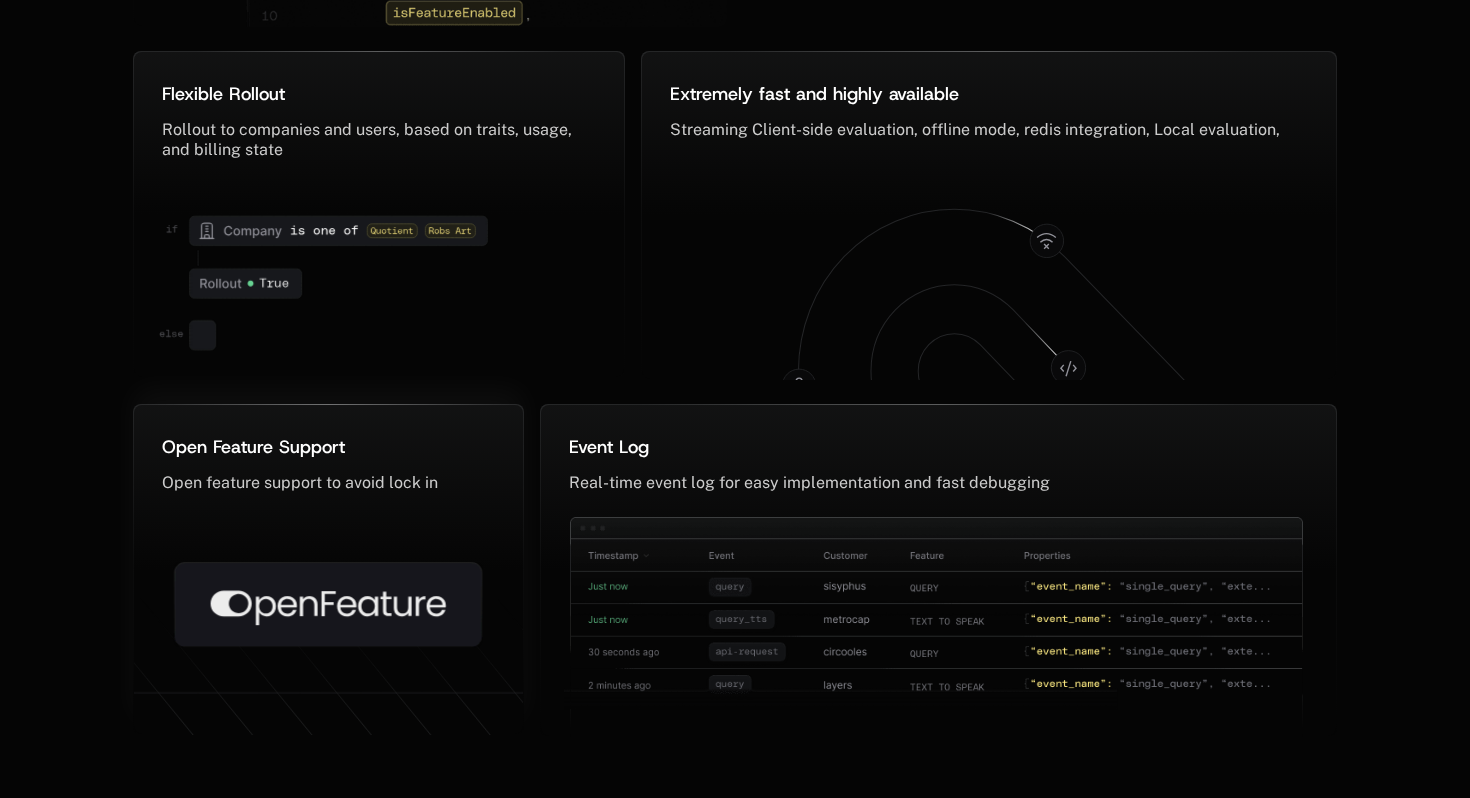 click 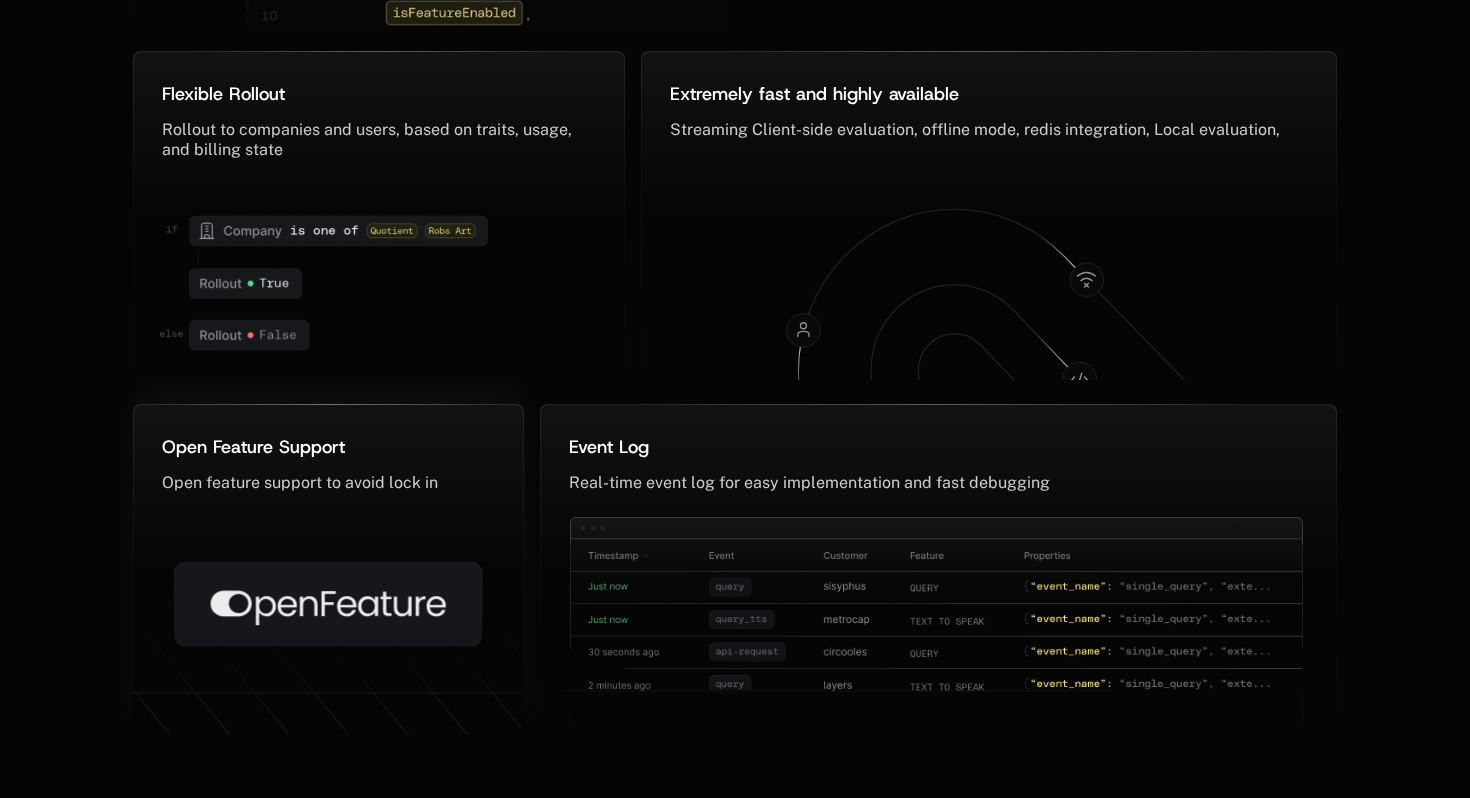 click 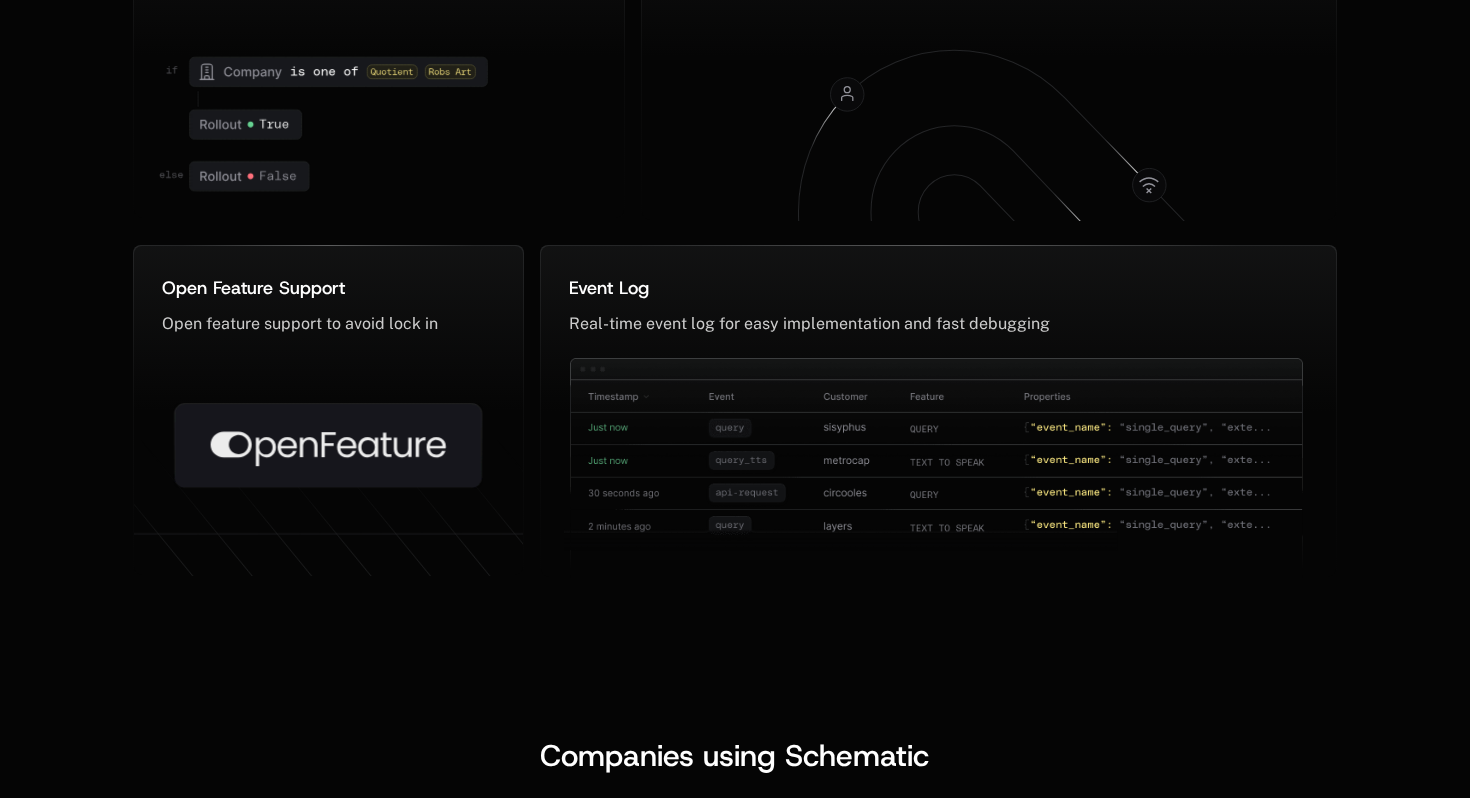 scroll, scrollTop: 1594, scrollLeft: 0, axis: vertical 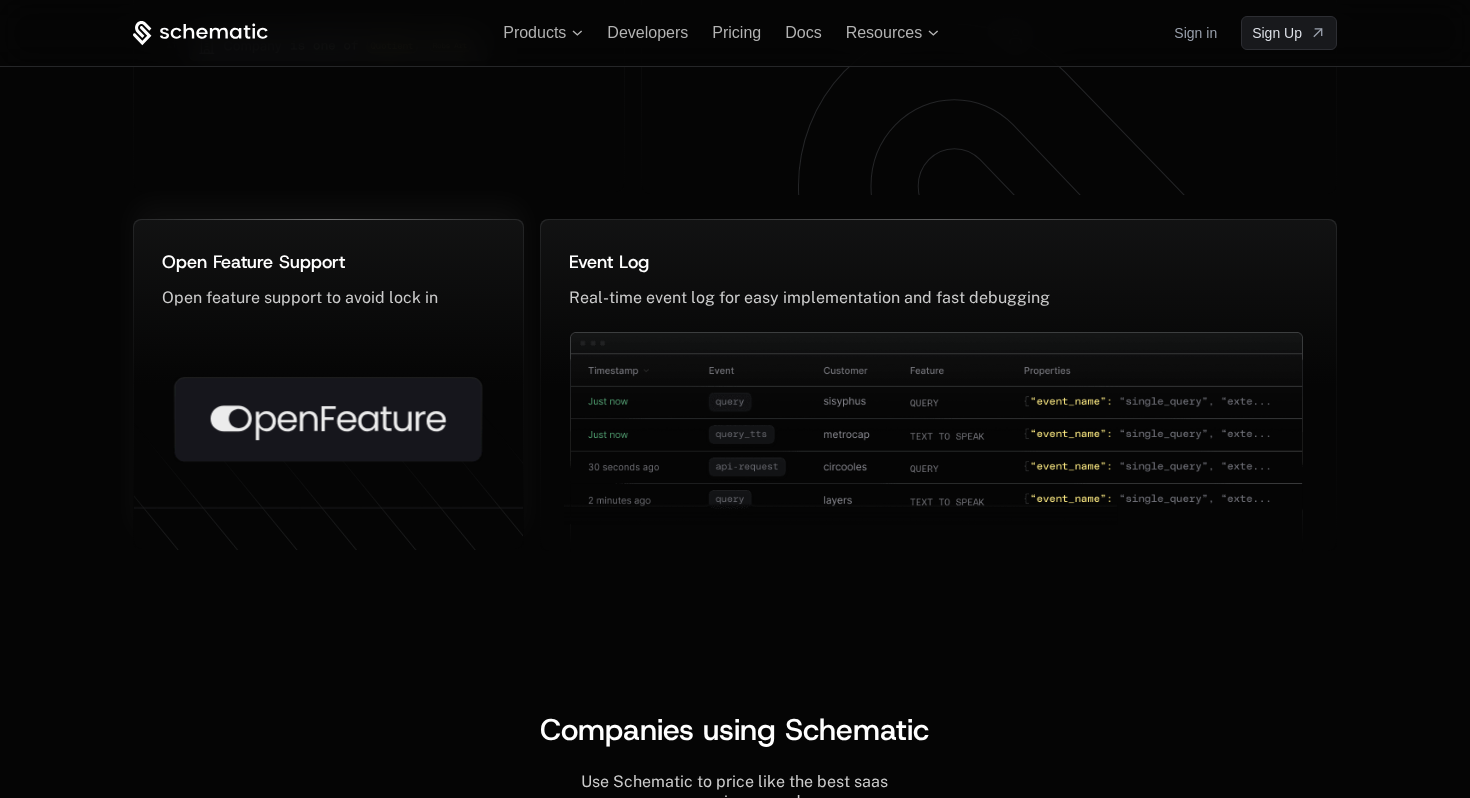 drag, startPoint x: 158, startPoint y: 259, endPoint x: 388, endPoint y: 255, distance: 230.03477 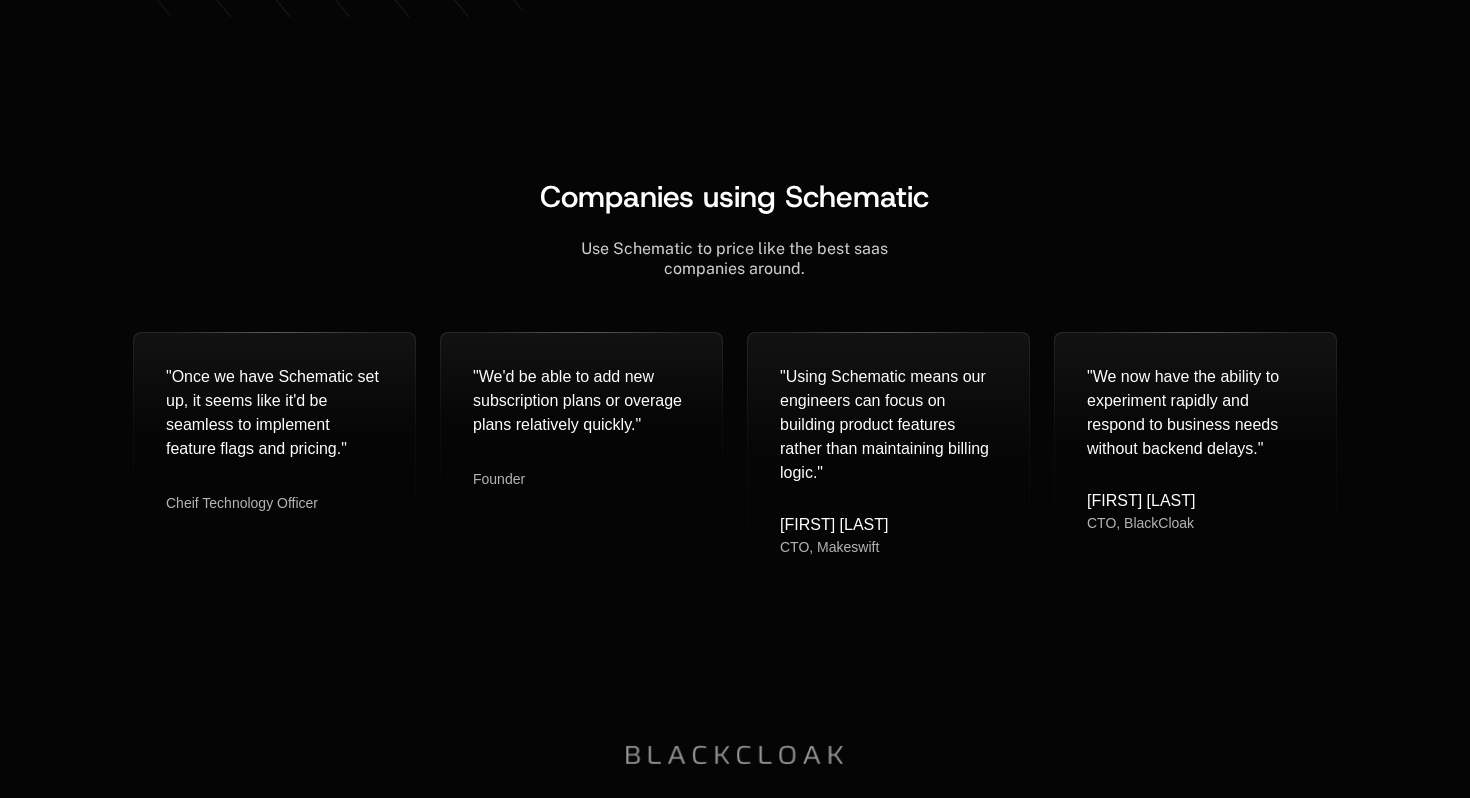scroll, scrollTop: 2134, scrollLeft: 0, axis: vertical 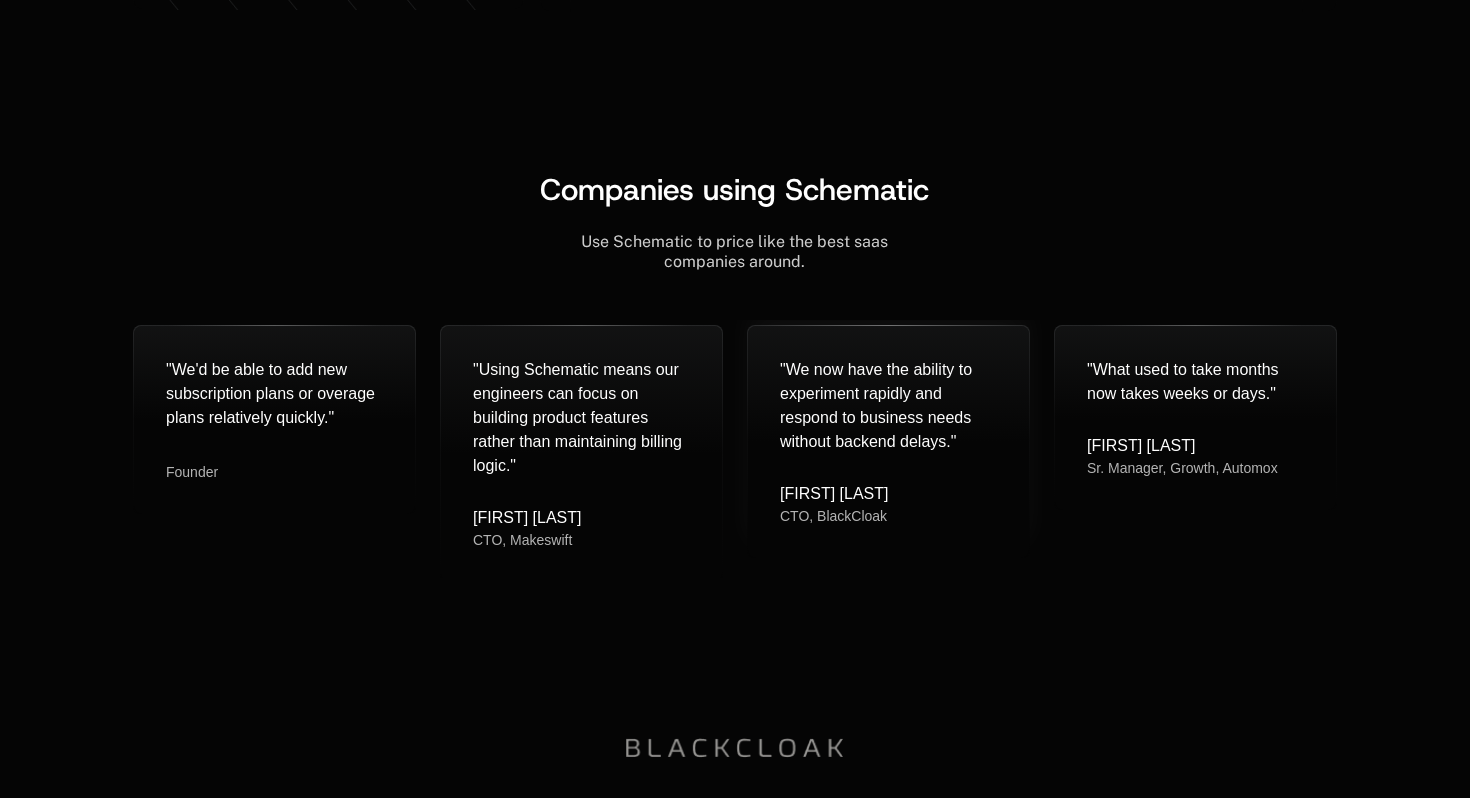 click on "CTO, BlackCloak" at bounding box center [834, 516] 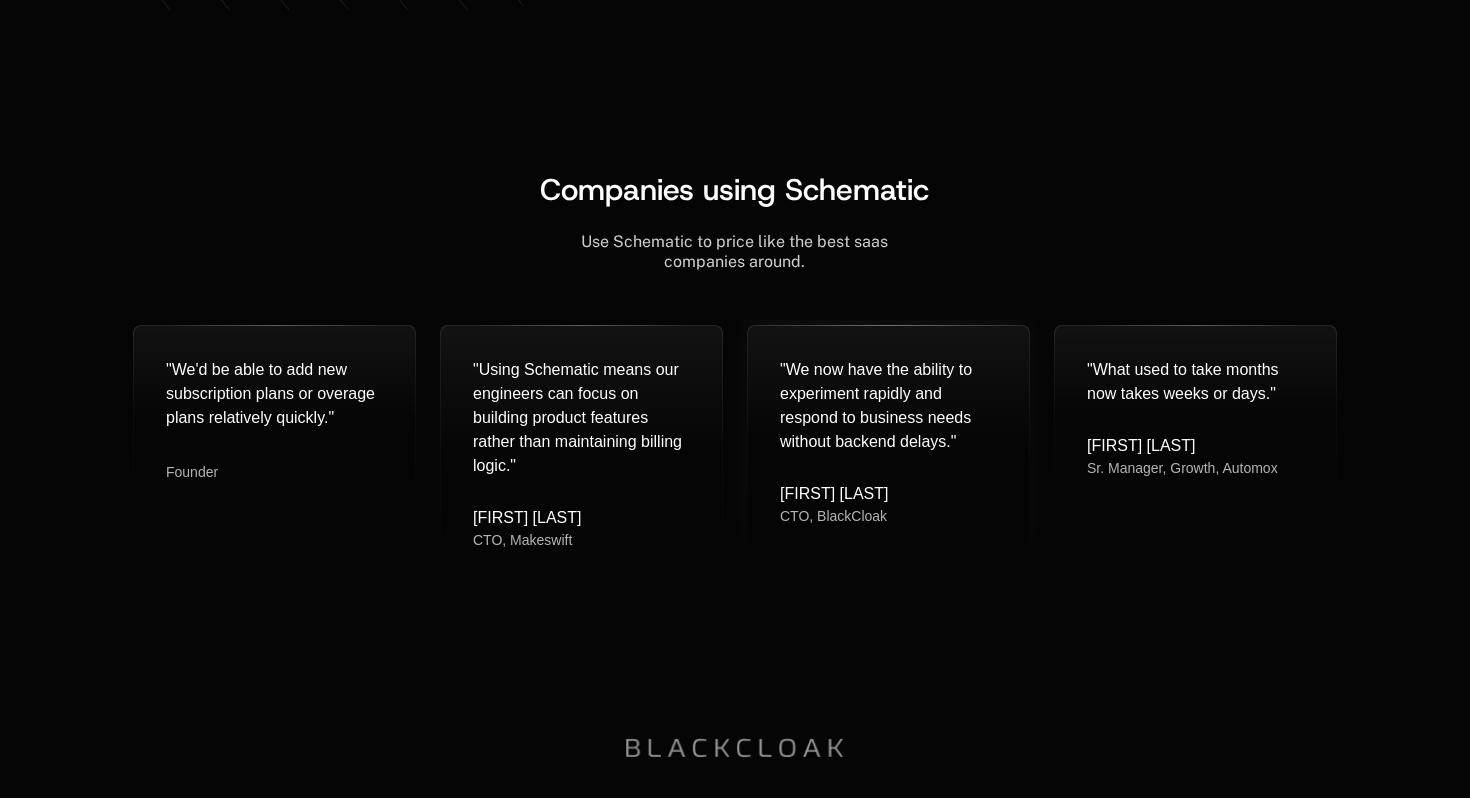click on "CTO, BlackCloak" at bounding box center (834, 516) 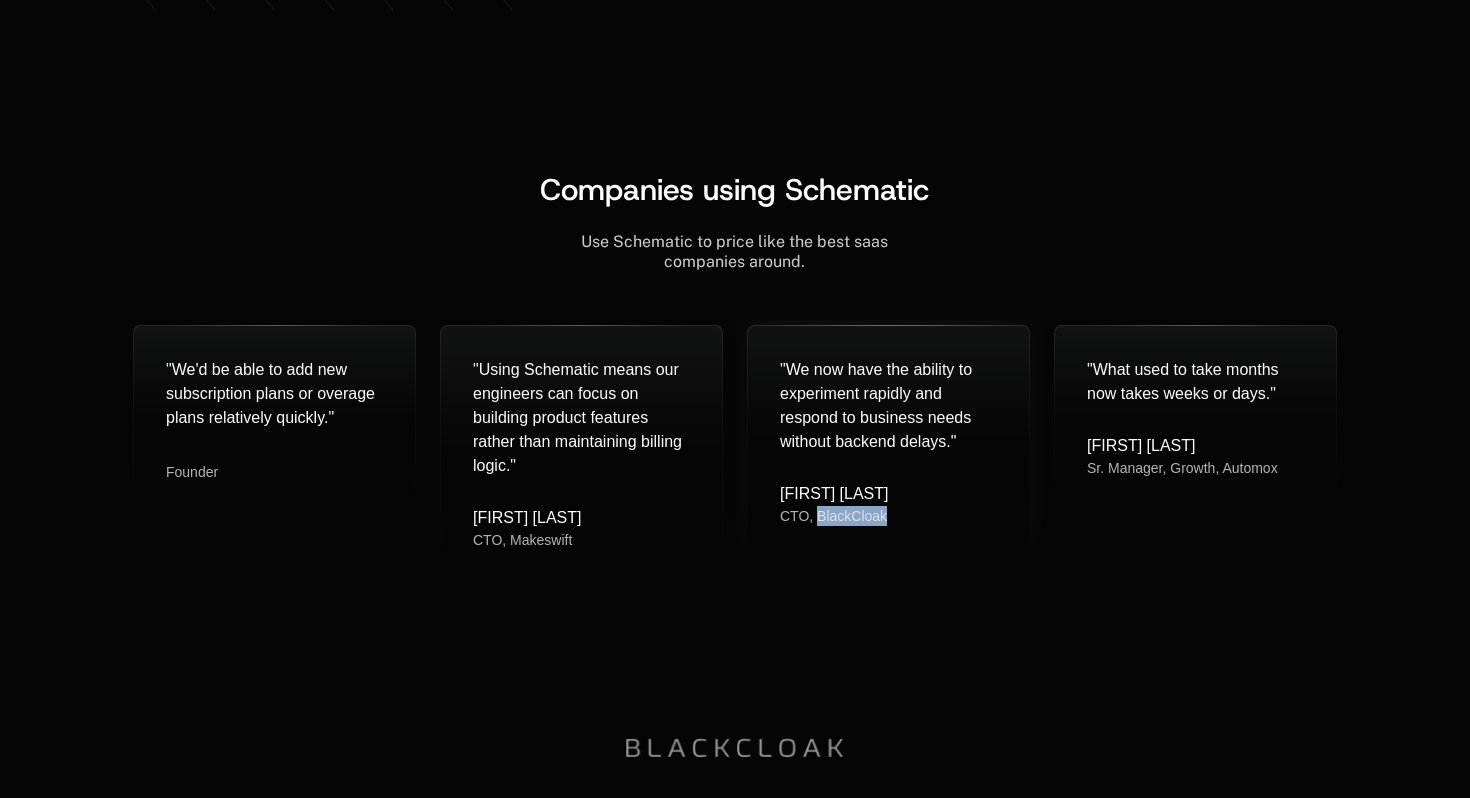 copy on "BlackCloak" 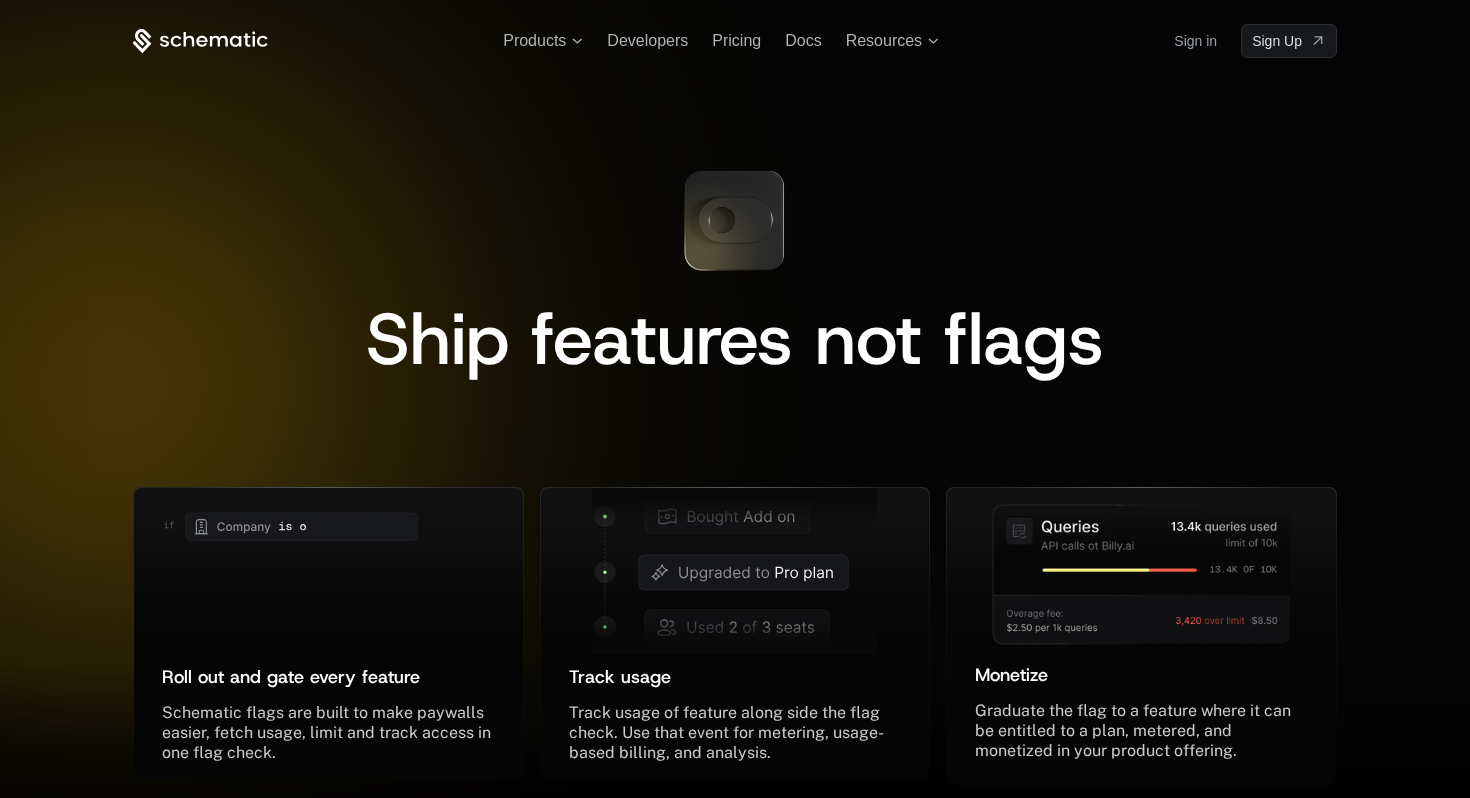 scroll, scrollTop: 2134, scrollLeft: 0, axis: vertical 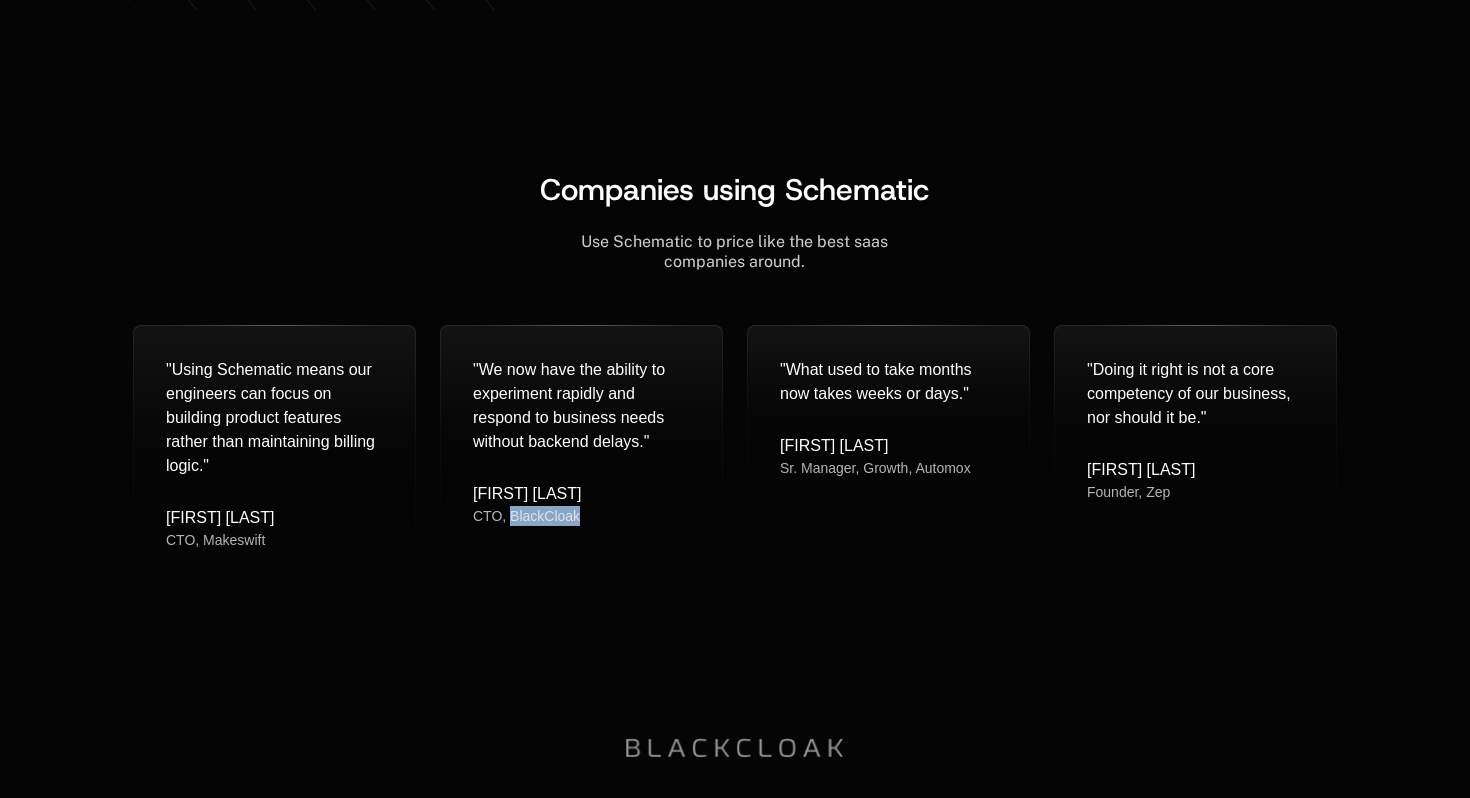 click on "CTO, BlackCloak" at bounding box center [527, 516] 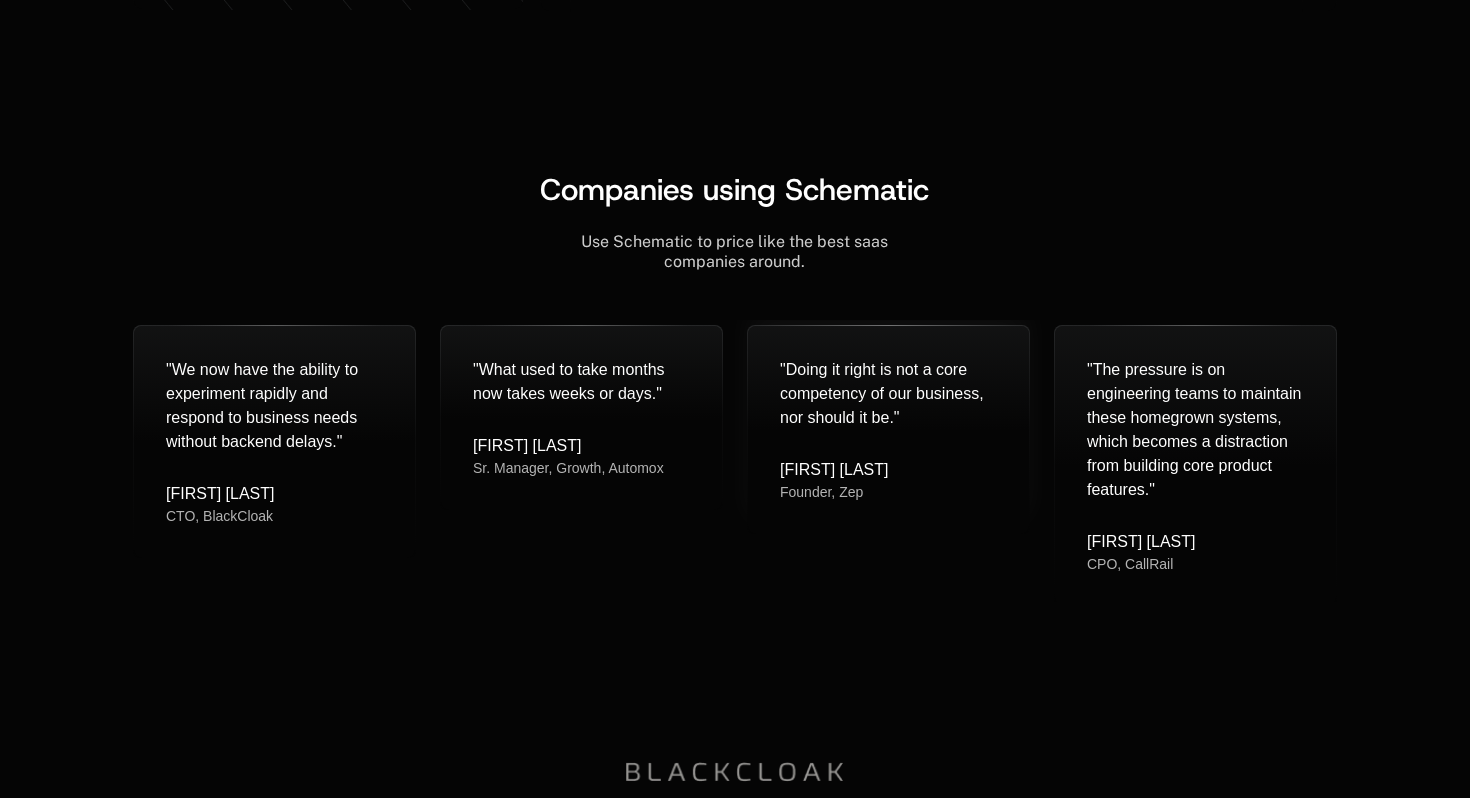 click on "Founder, Zep" at bounding box center (834, 492) 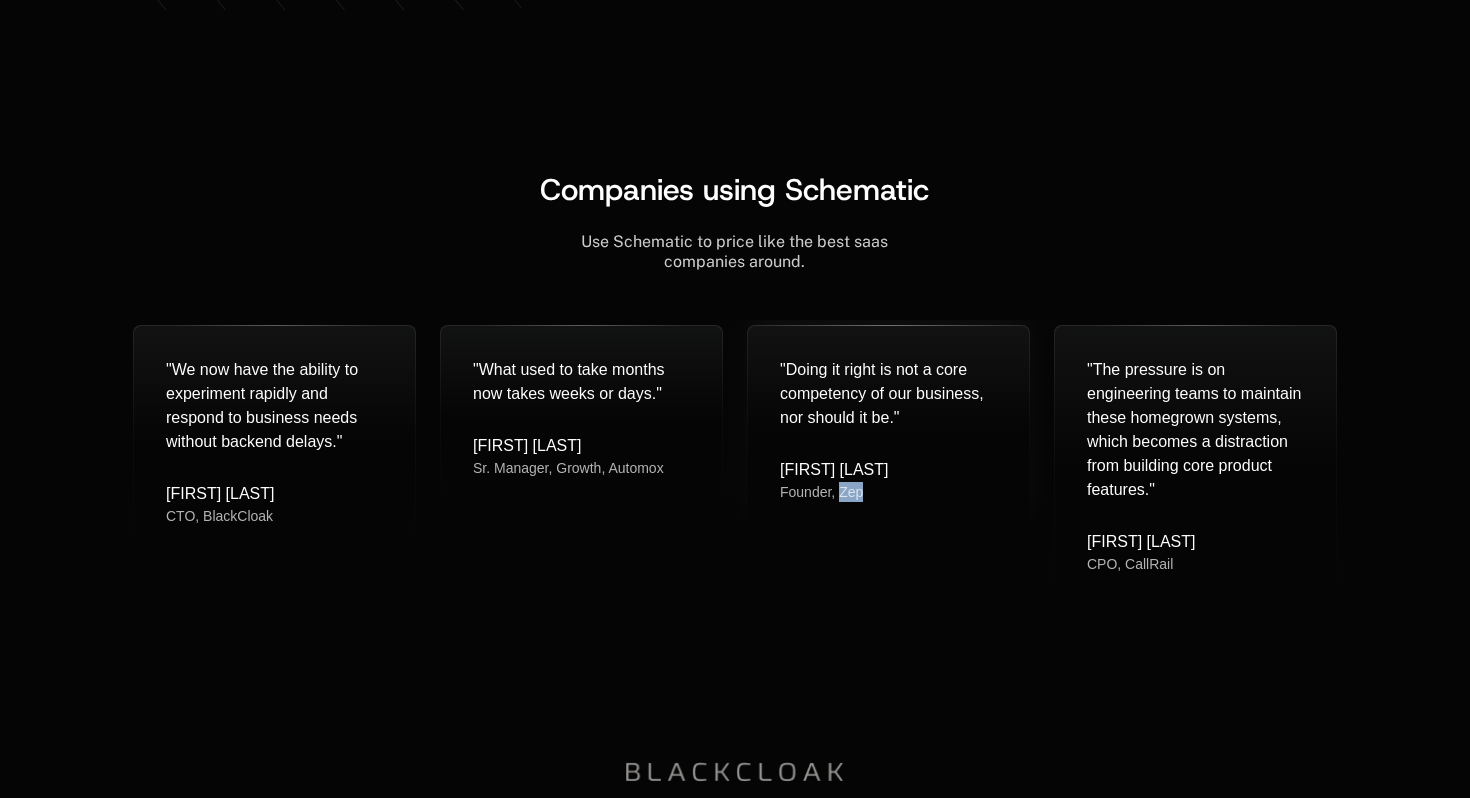 click on "Founder, Zep" at bounding box center (834, 492) 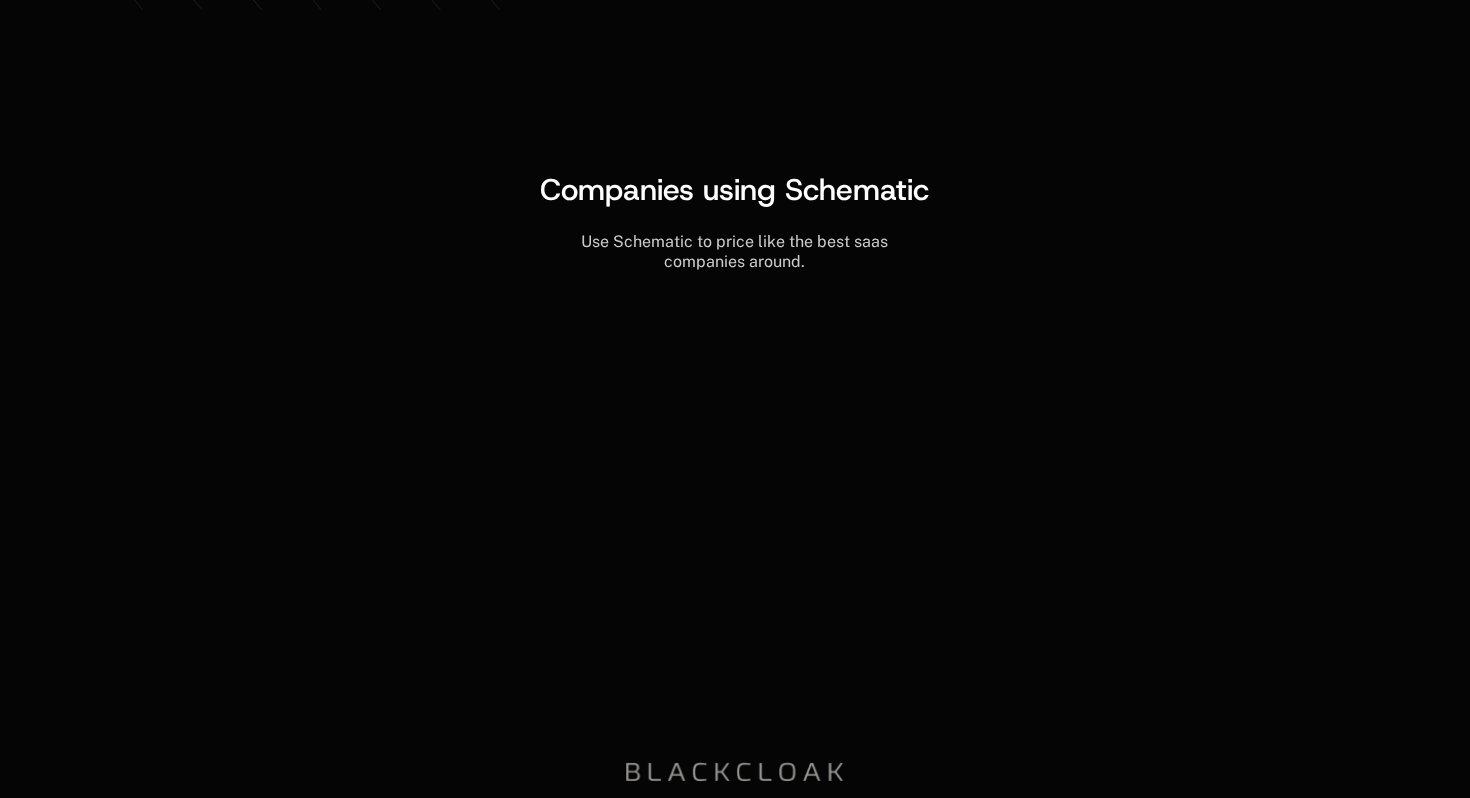 copy on "Zep" 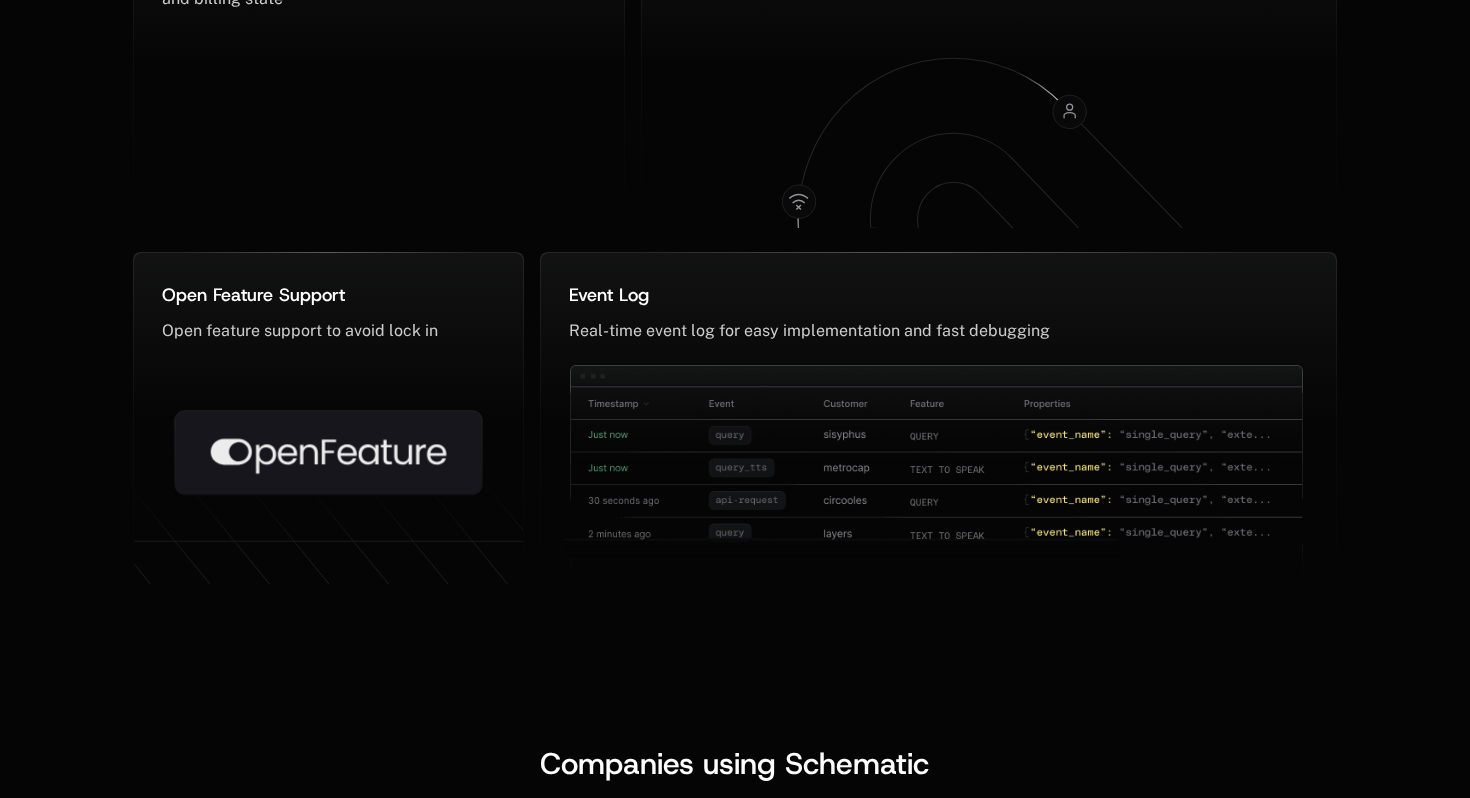 scroll, scrollTop: 0, scrollLeft: 0, axis: both 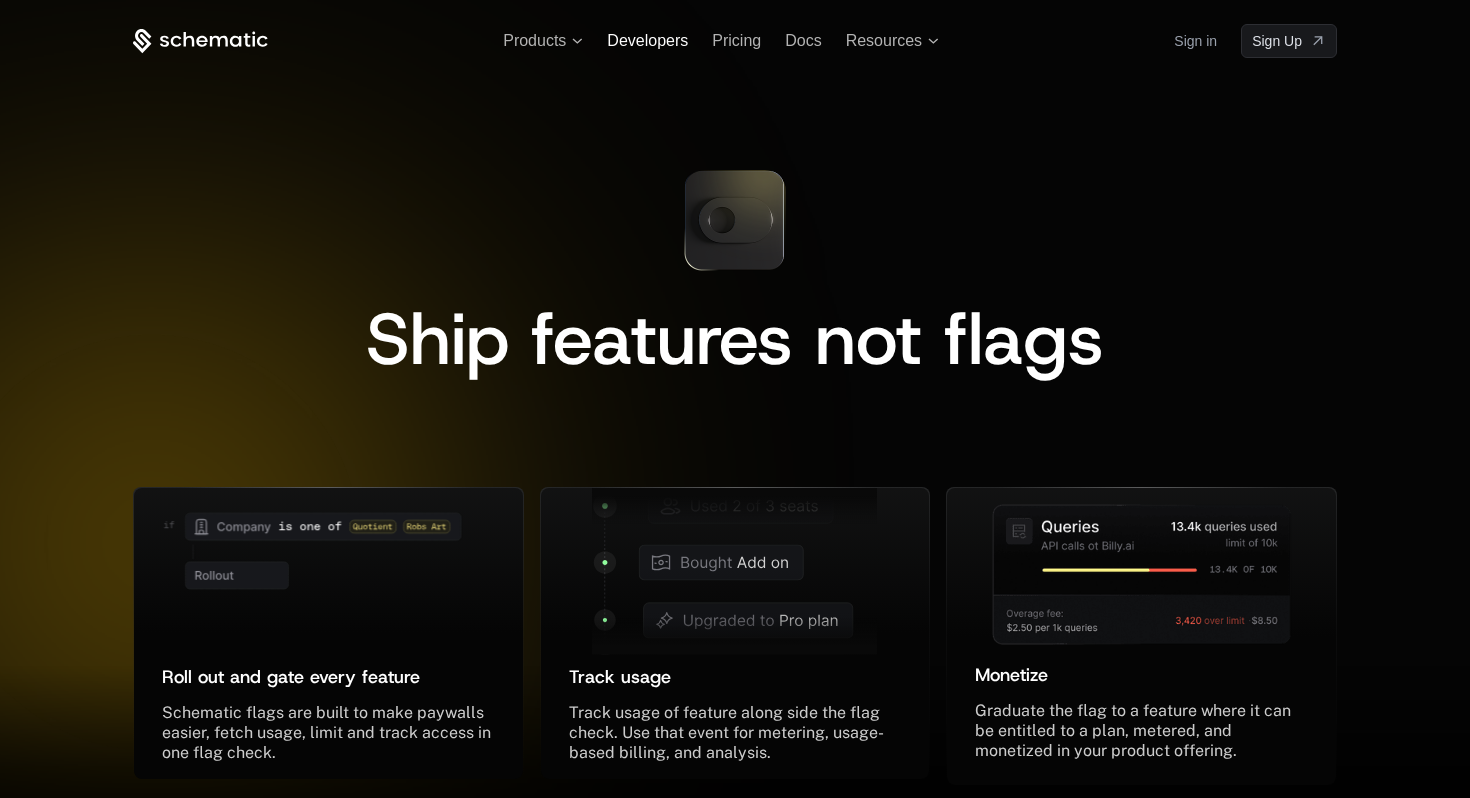 click on "Developers" at bounding box center (647, 40) 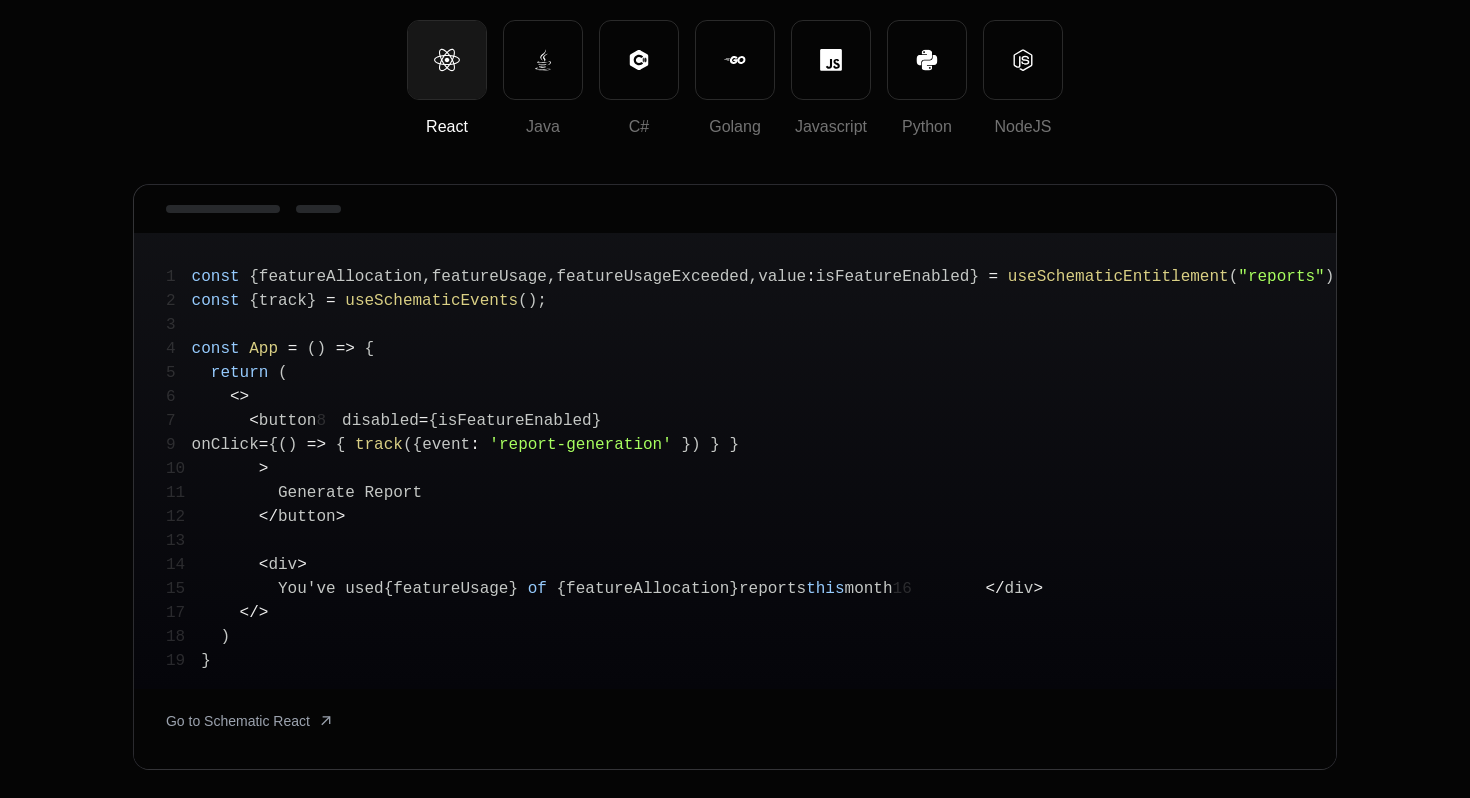 scroll, scrollTop: 434, scrollLeft: 0, axis: vertical 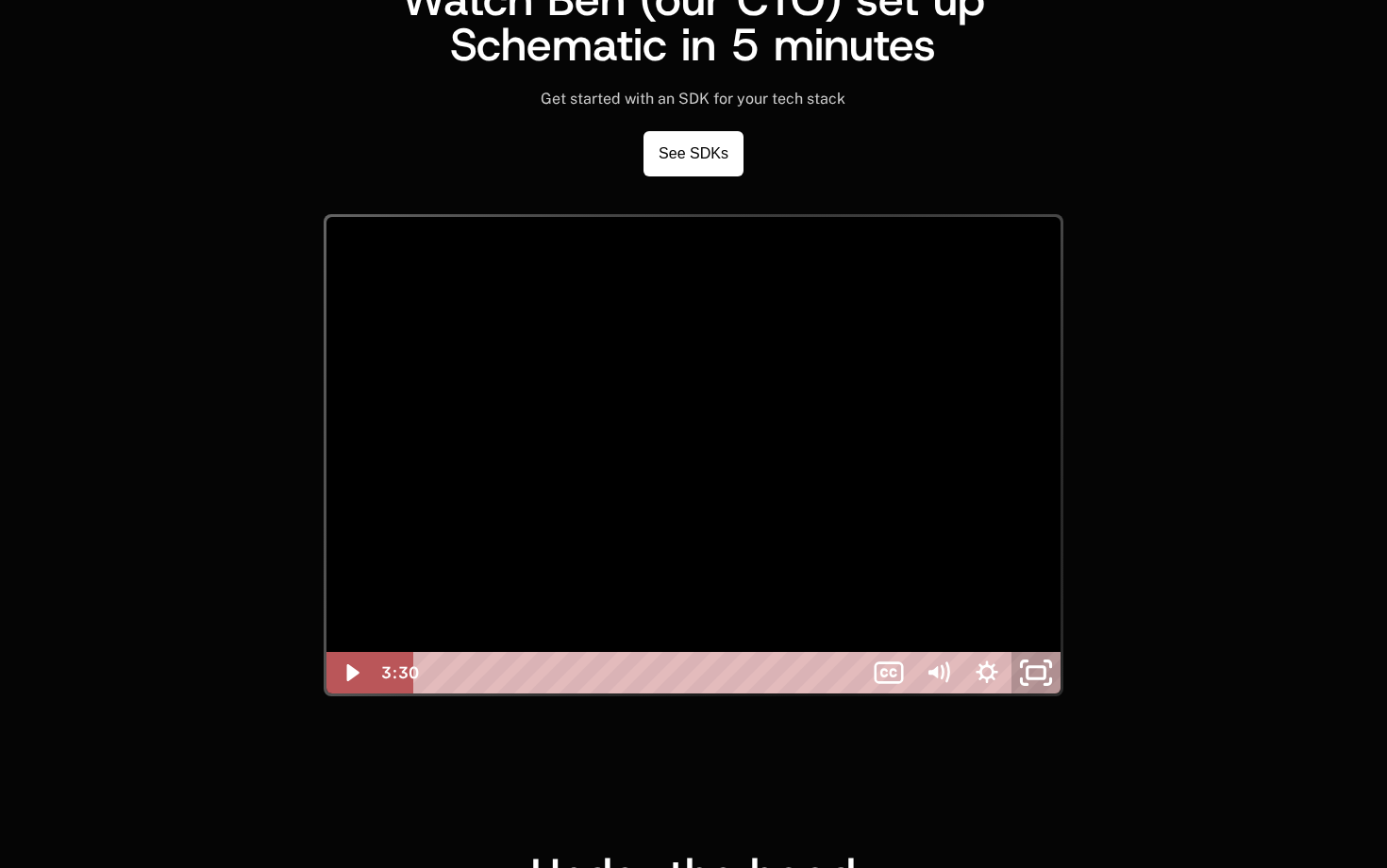 click 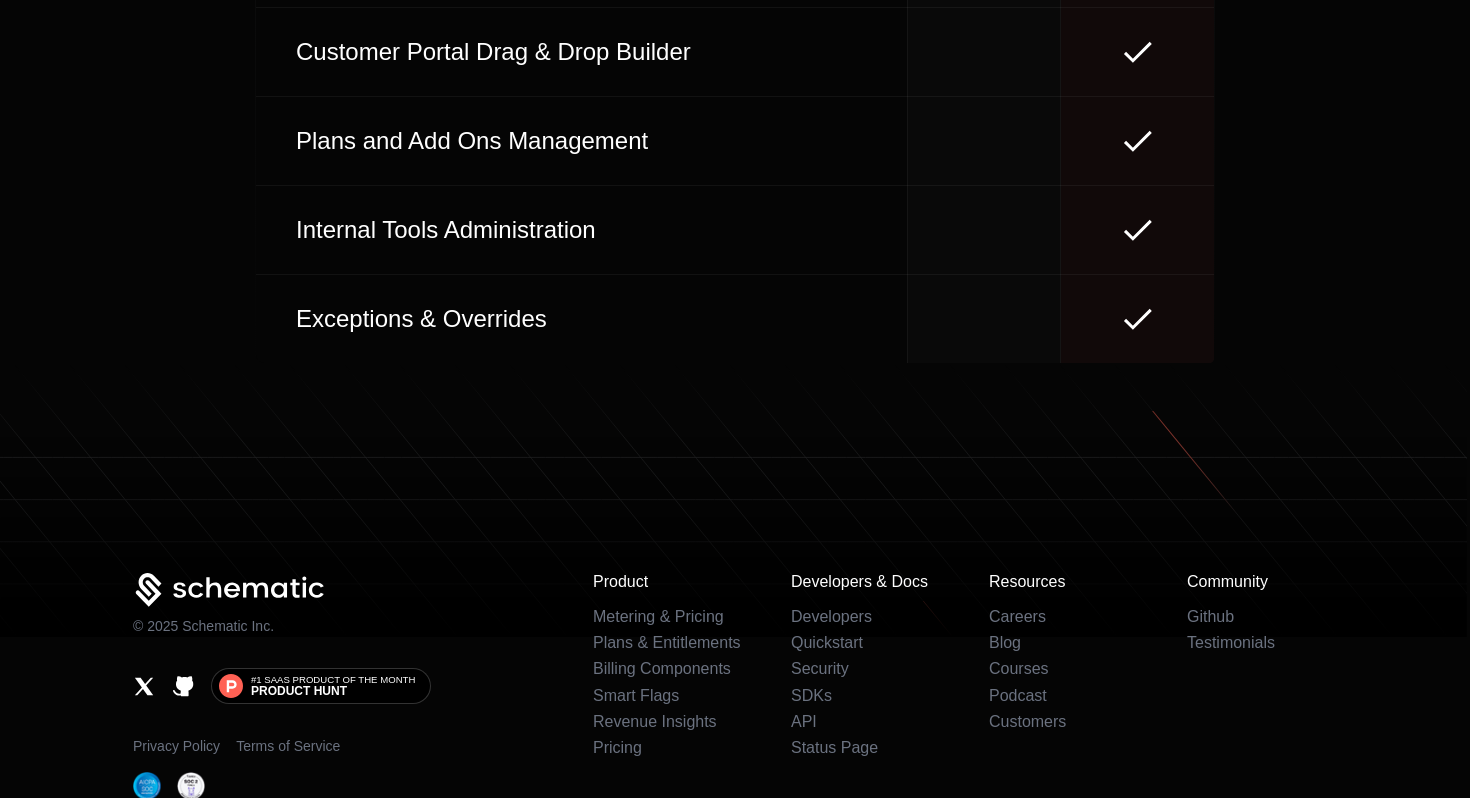 scroll, scrollTop: 9325, scrollLeft: 0, axis: vertical 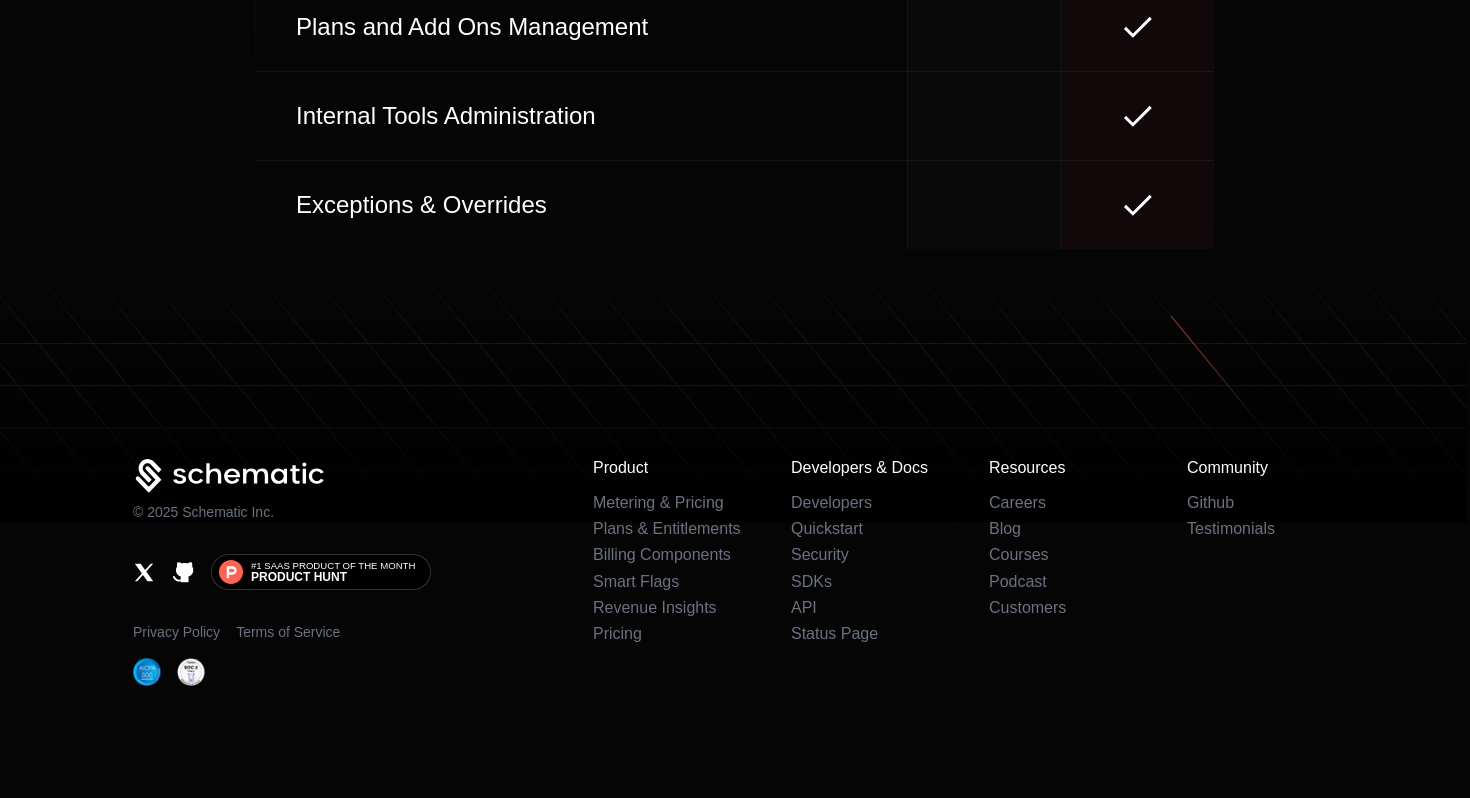 click on "Product Metering & Pricing Plans & Entitlements Billing Components Smart Flags Revenue Insights Pricing Developers & Docs Developers Quickstart Security SDKs API Status Page Resources Careers Blog Courses Podcast Customers Community Github Testimonials" at bounding box center [965, 572] 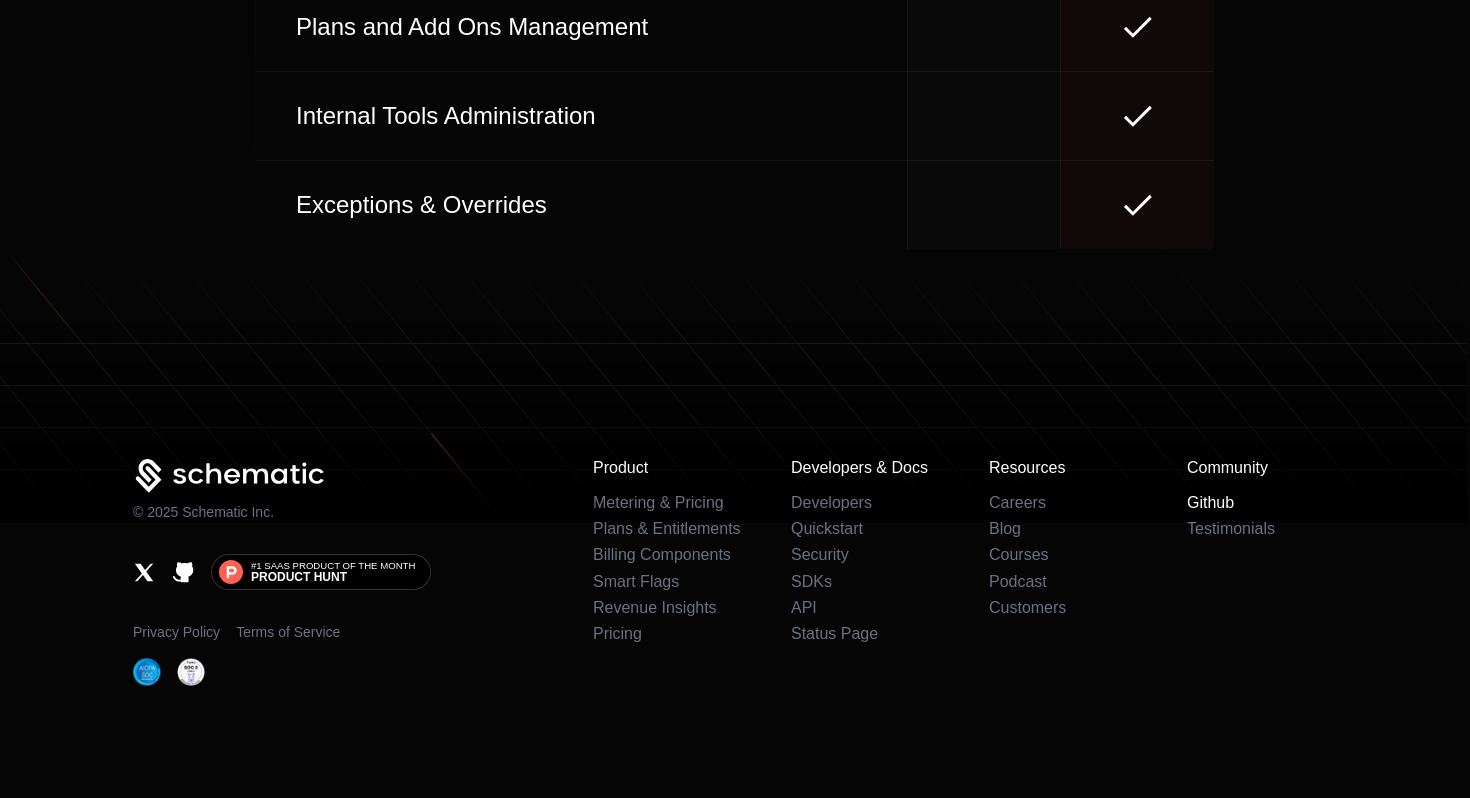 click on "Github" at bounding box center (1210, 502) 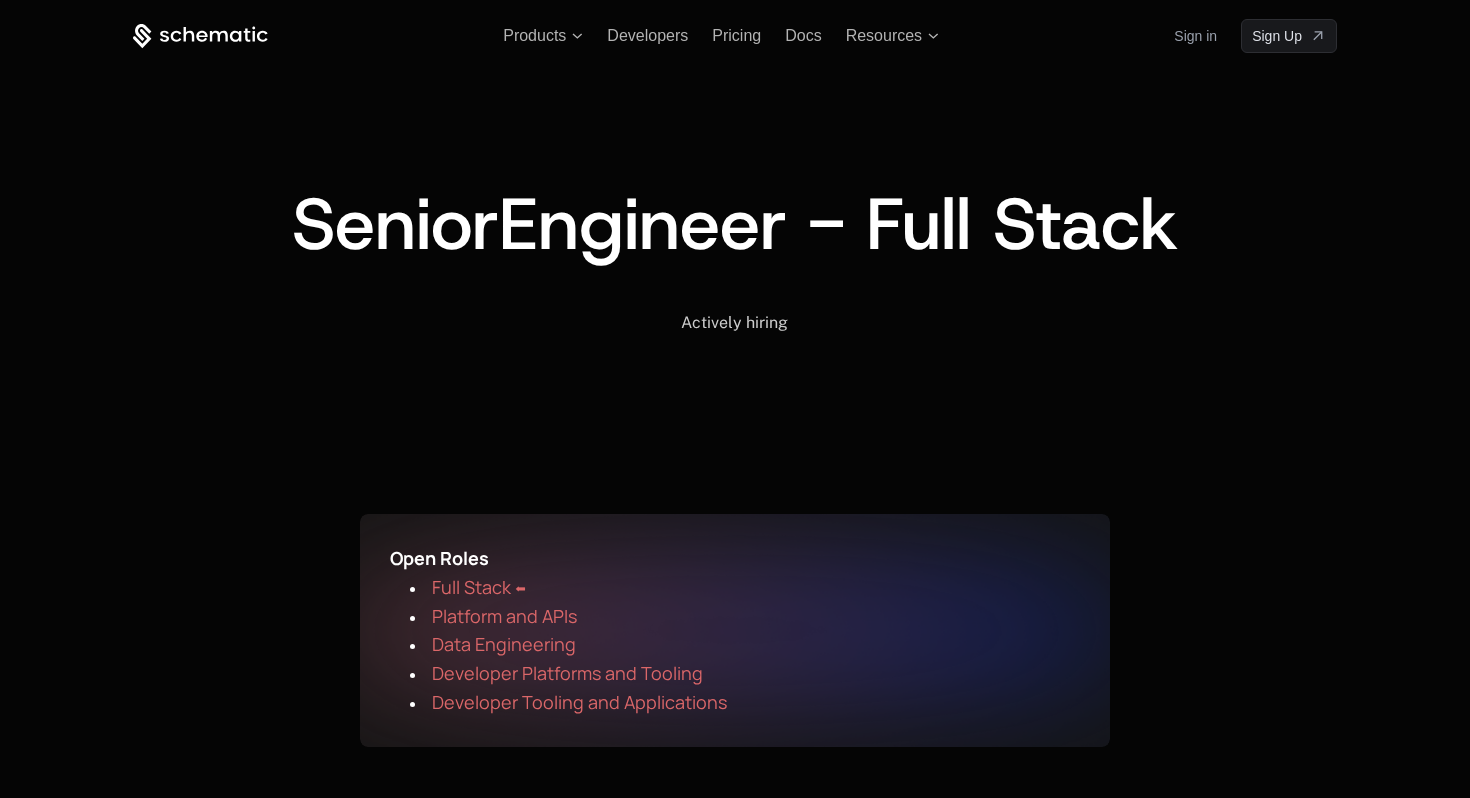 scroll, scrollTop: 0, scrollLeft: 0, axis: both 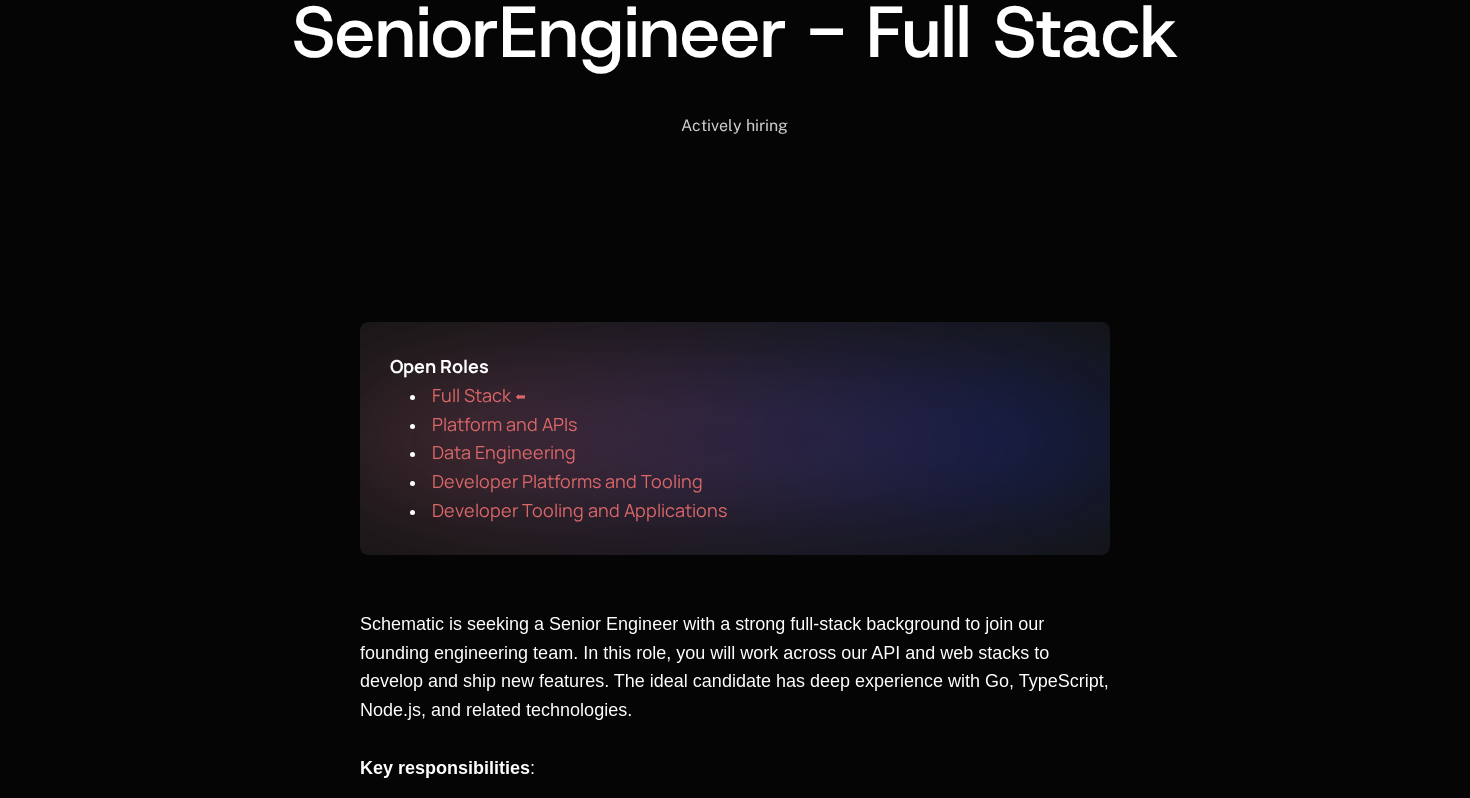 click on "Full Stack ⬅" at bounding box center [479, 395] 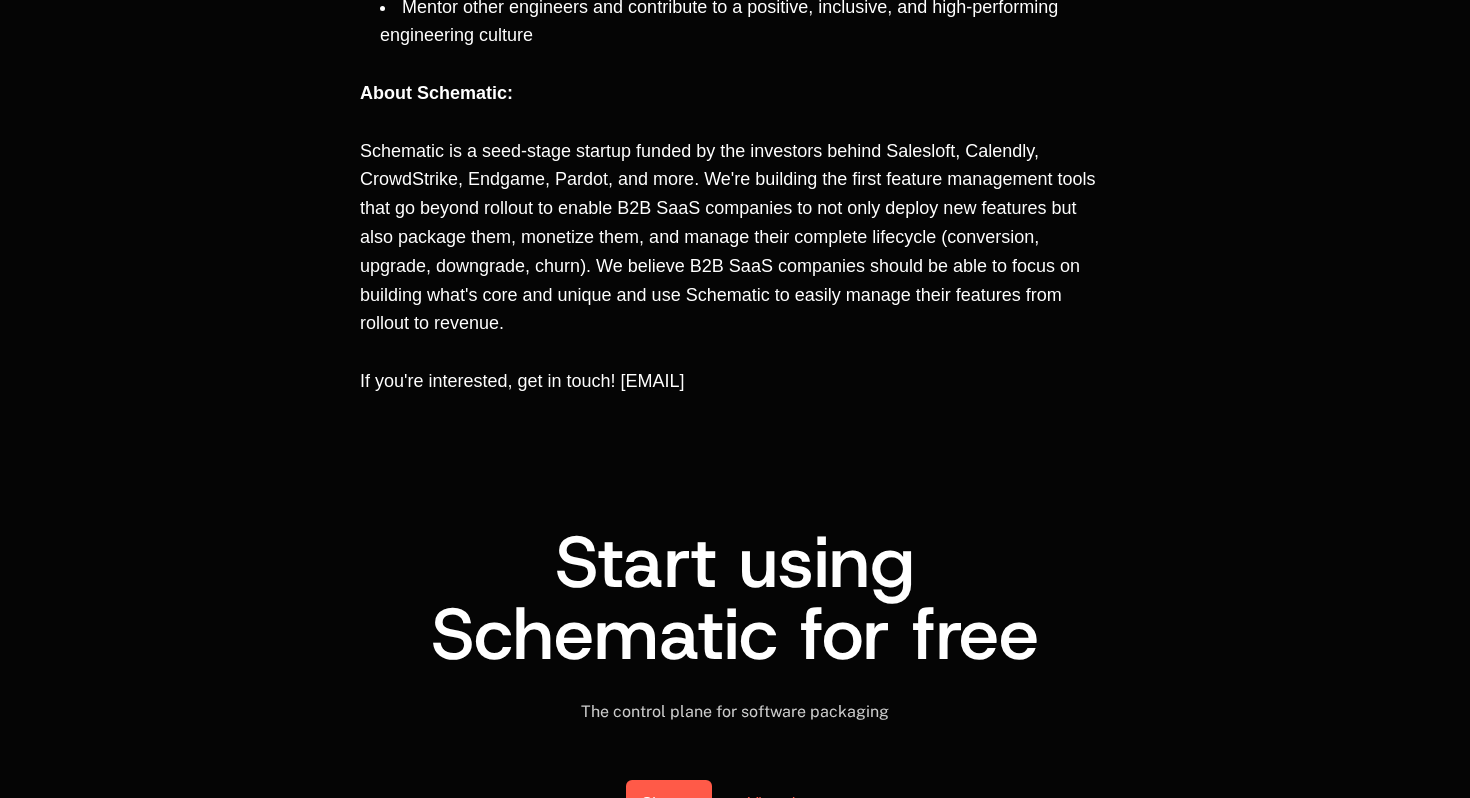scroll, scrollTop: 1471, scrollLeft: 0, axis: vertical 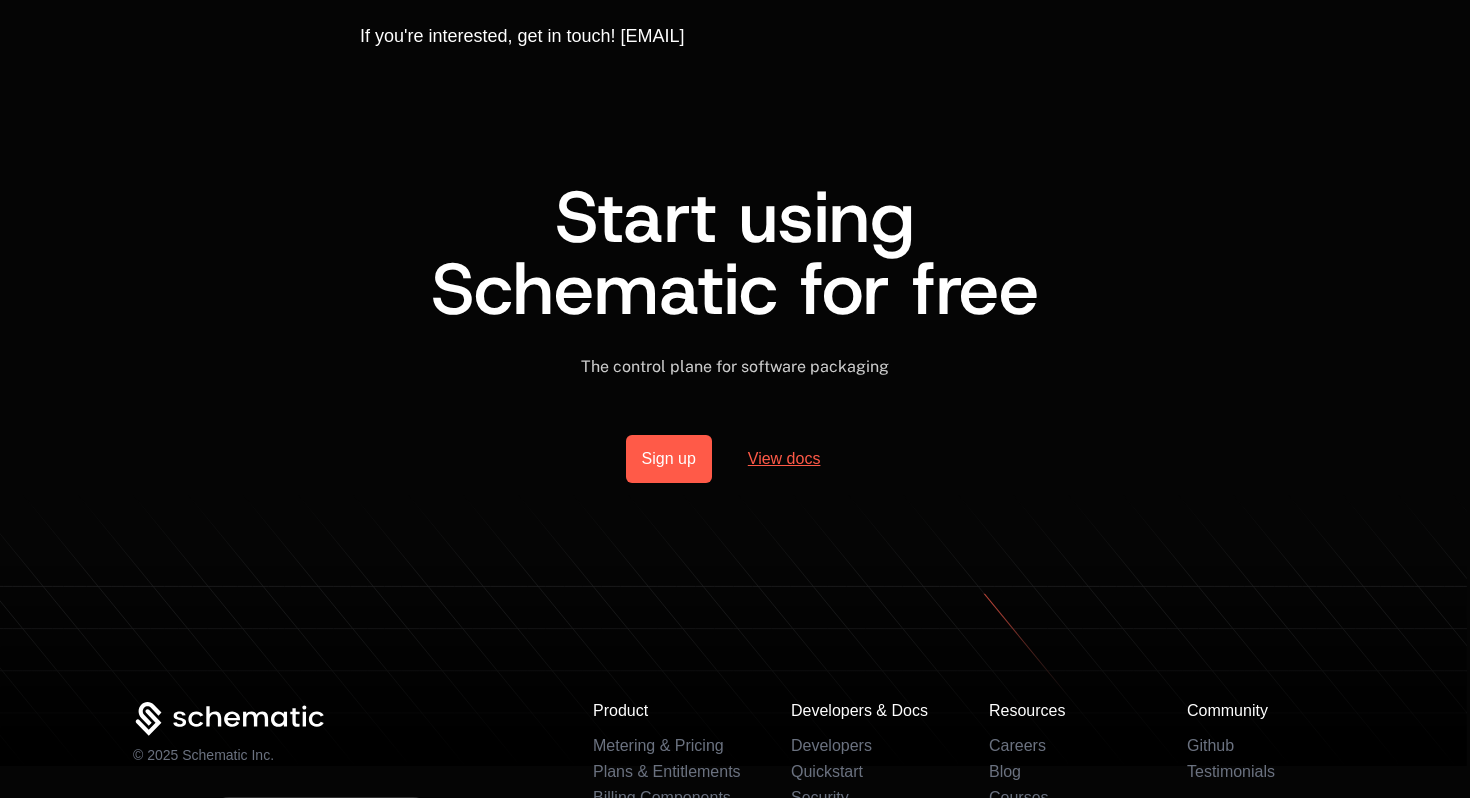 click on "View docs" at bounding box center [784, 459] 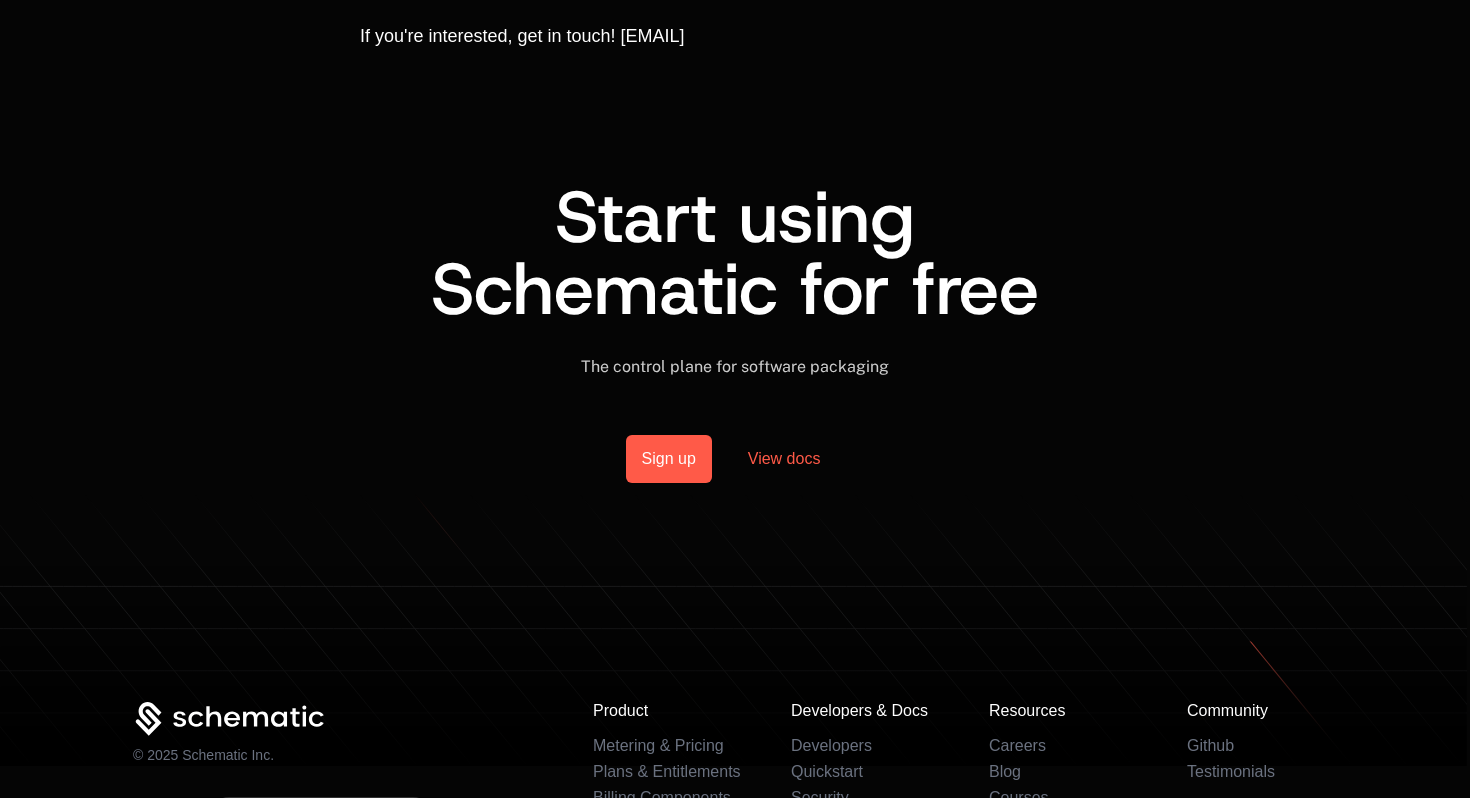 scroll, scrollTop: 1714, scrollLeft: 0, axis: vertical 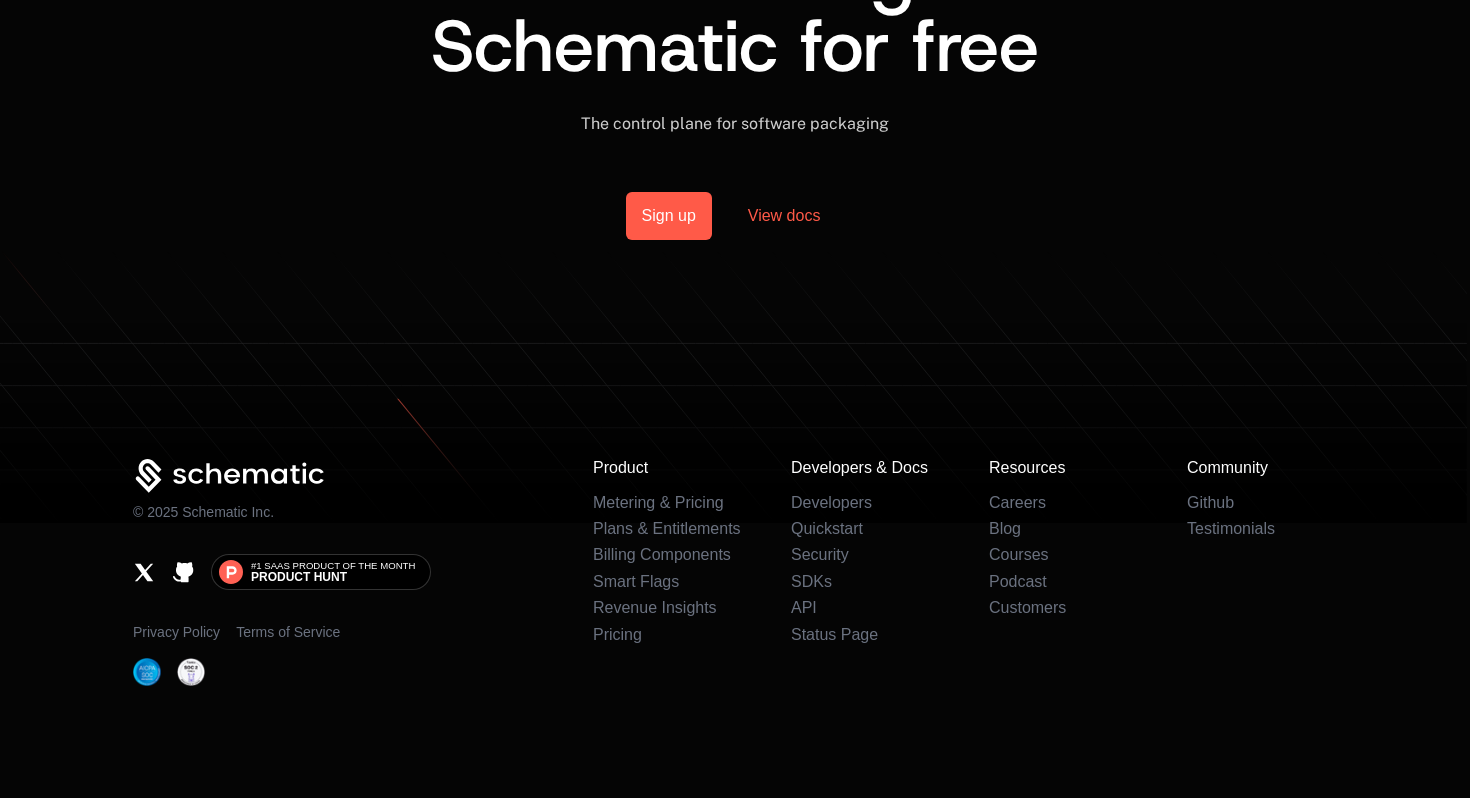 click 